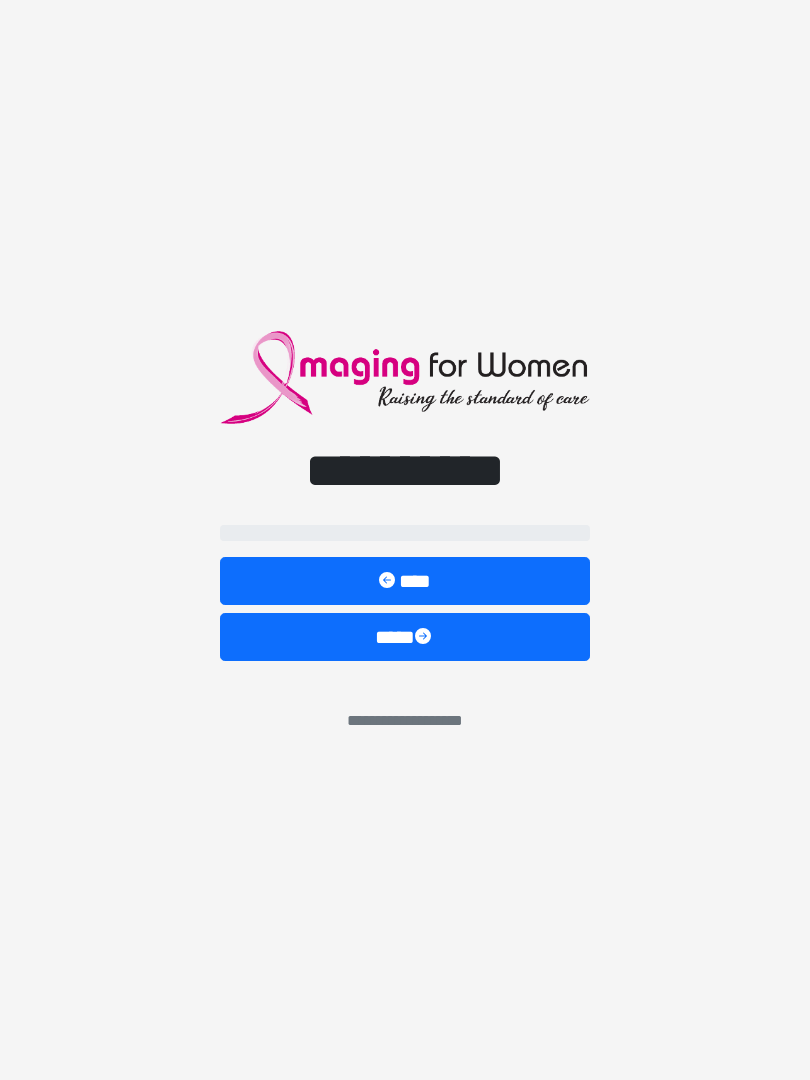 scroll, scrollTop: 0, scrollLeft: 0, axis: both 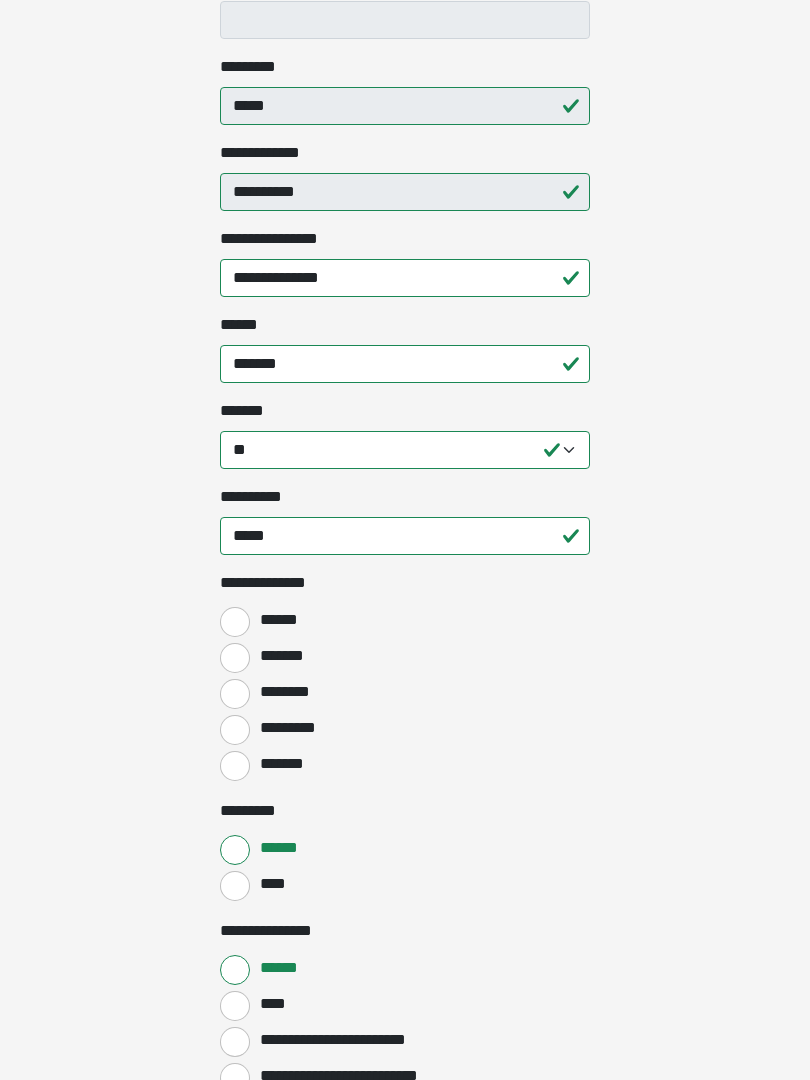 click on "*******" at bounding box center (235, 658) 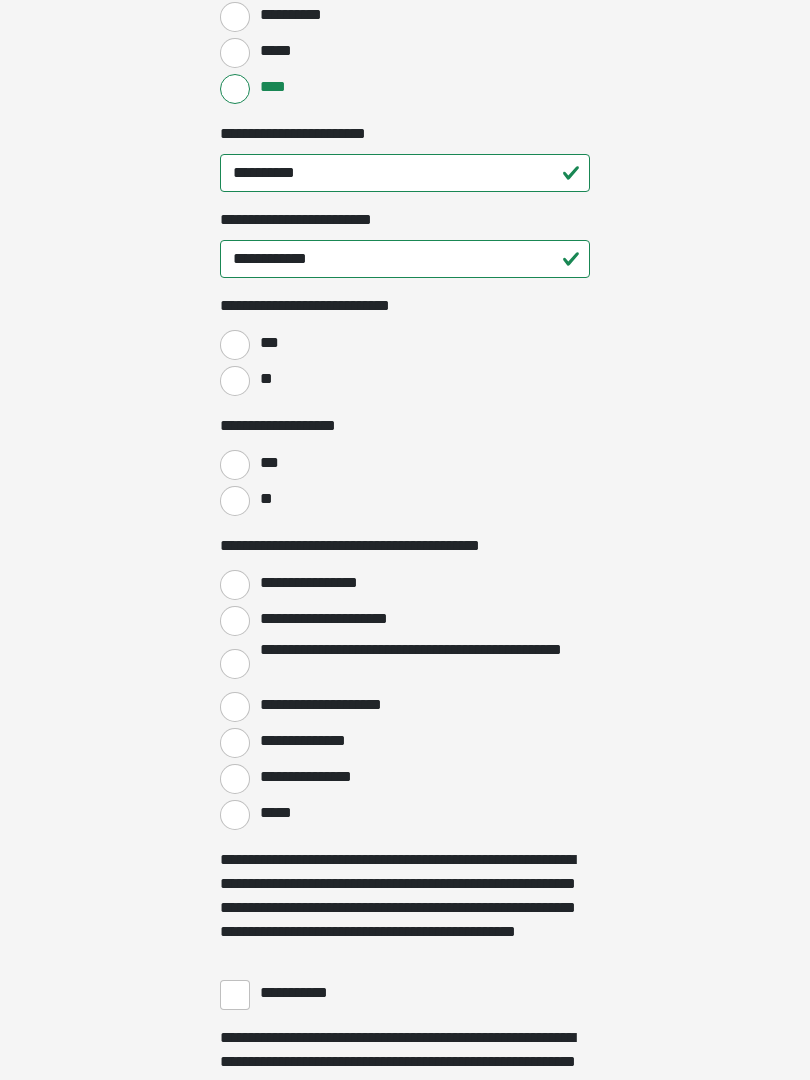 scroll, scrollTop: 2870, scrollLeft: 0, axis: vertical 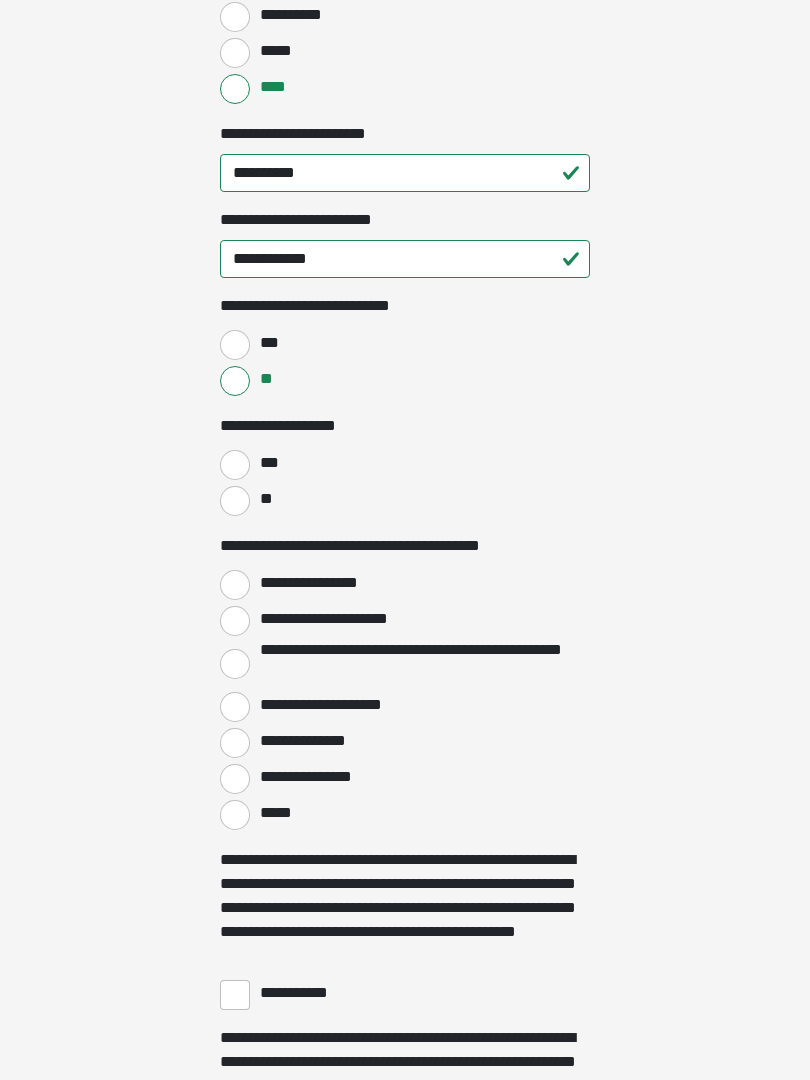 click on "**" at bounding box center [235, 501] 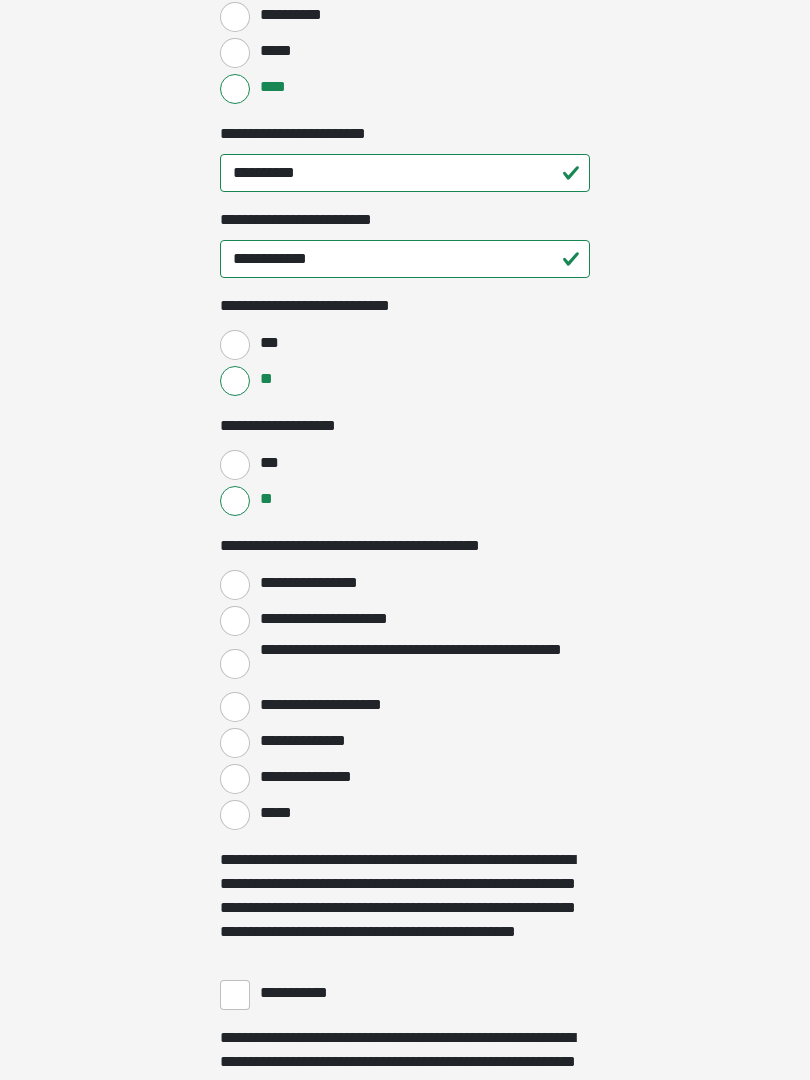 click on "**********" at bounding box center [235, 621] 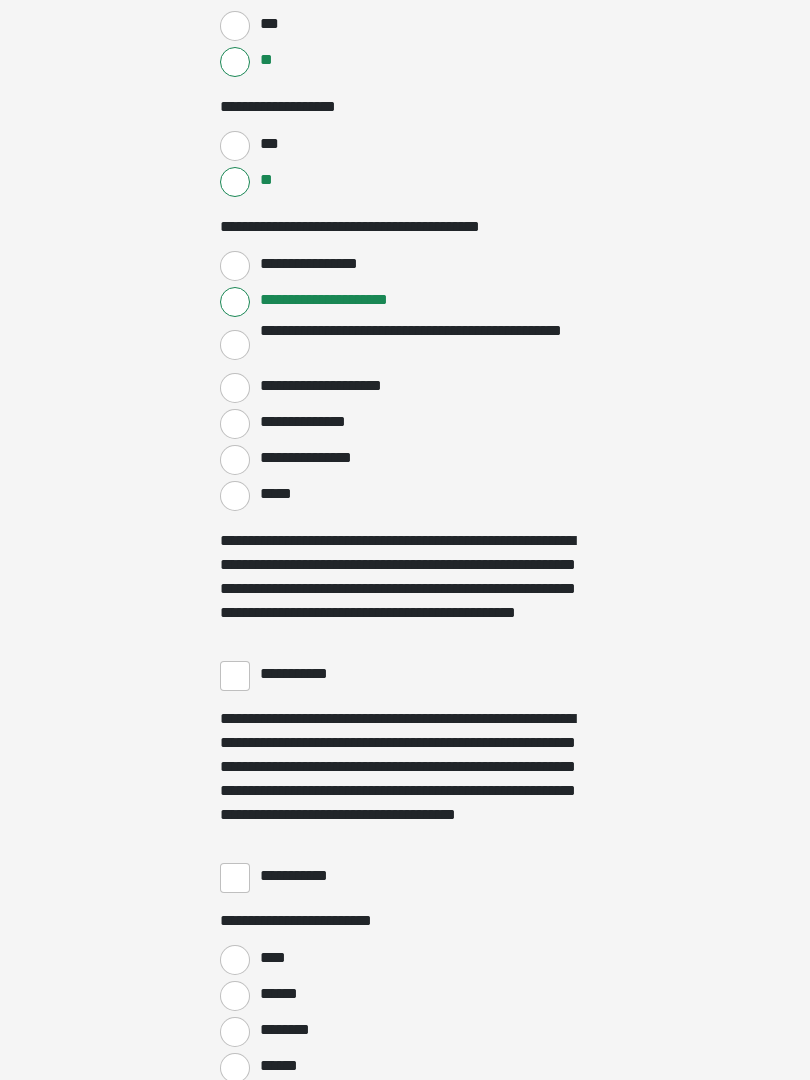 scroll, scrollTop: 3233, scrollLeft: 0, axis: vertical 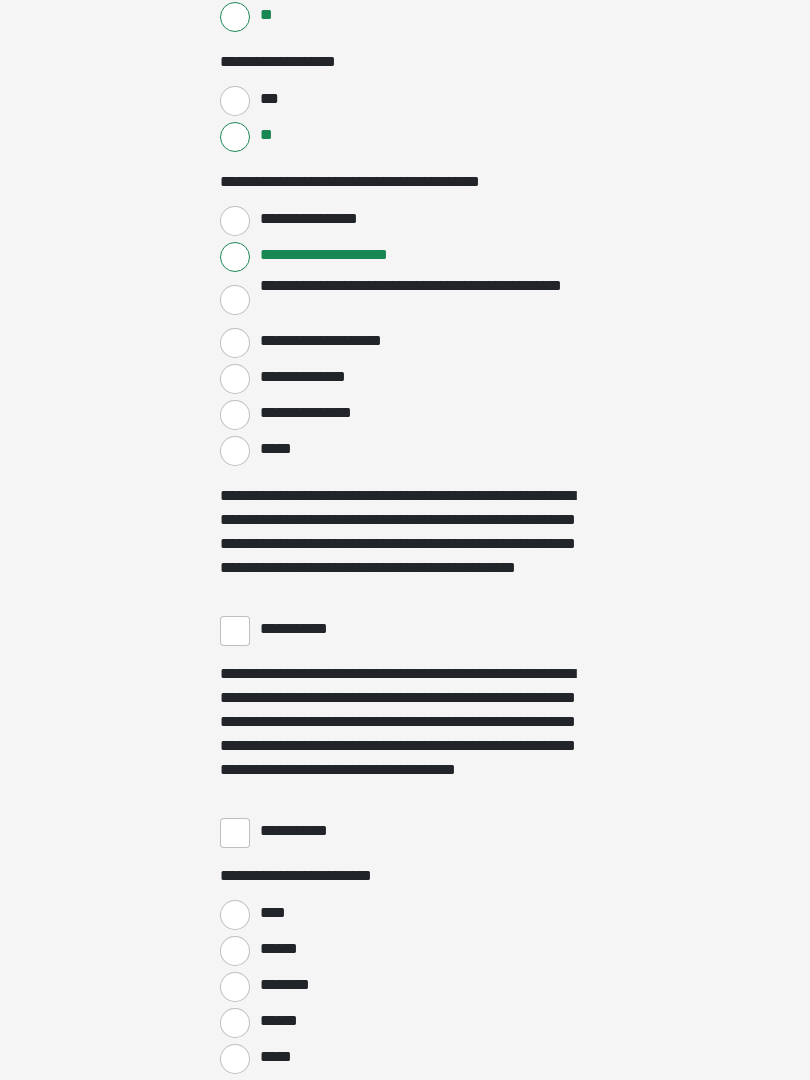 click on "**********" at bounding box center (235, 632) 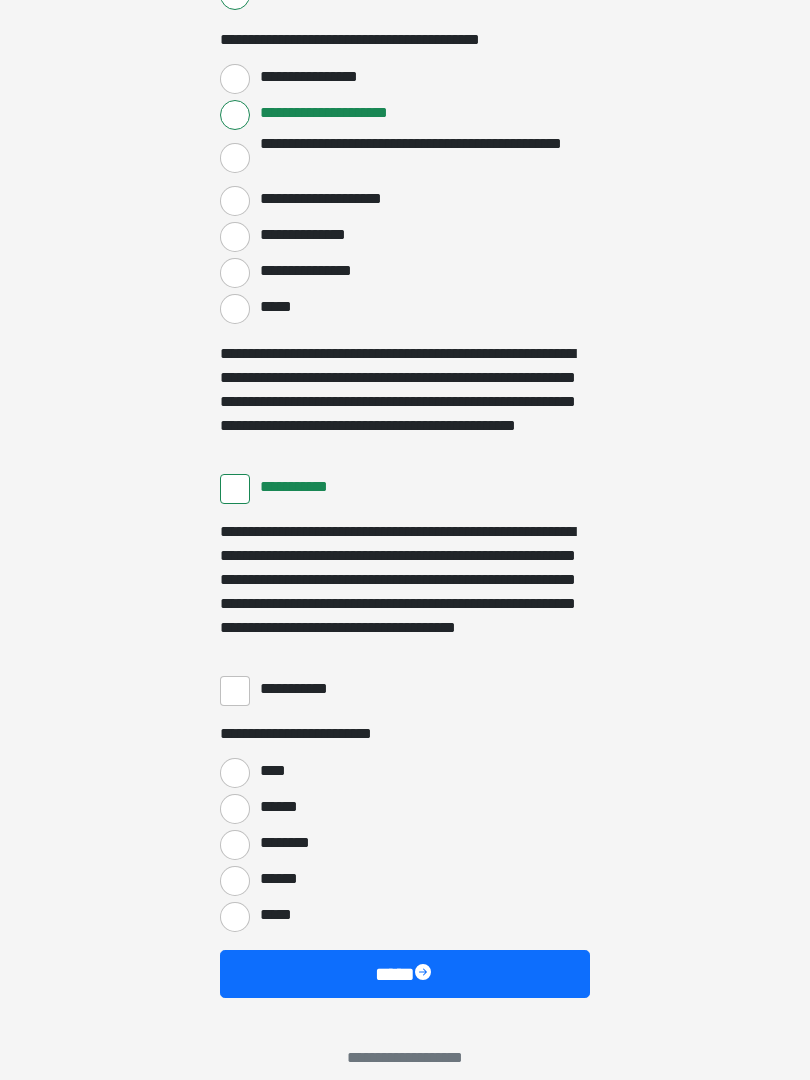 scroll, scrollTop: 3397, scrollLeft: 0, axis: vertical 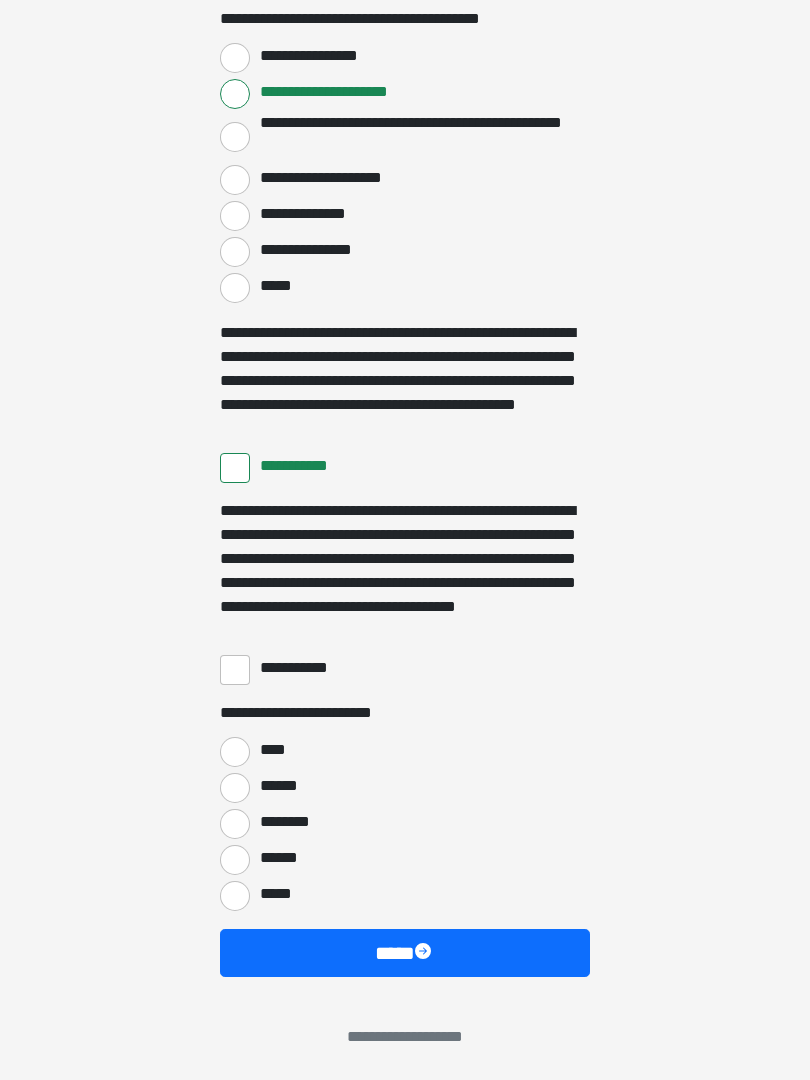 click on "**********" at bounding box center (235, 670) 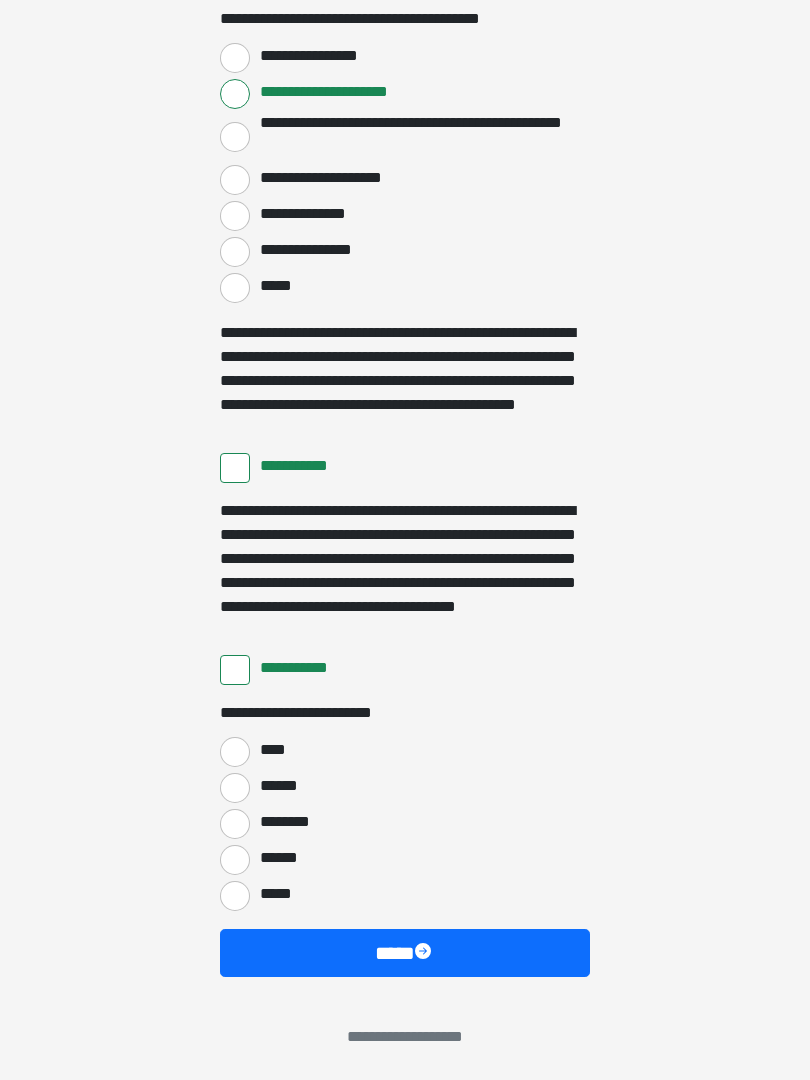 click on "****" at bounding box center (235, 752) 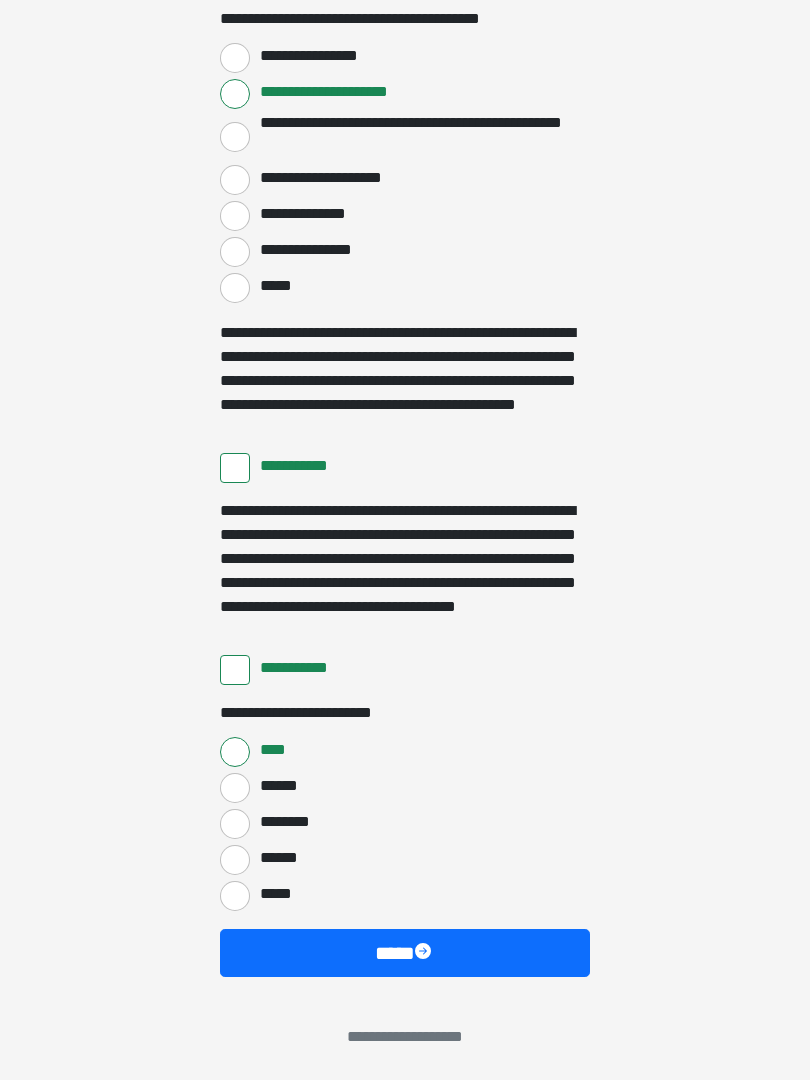 click on "****" at bounding box center [405, 953] 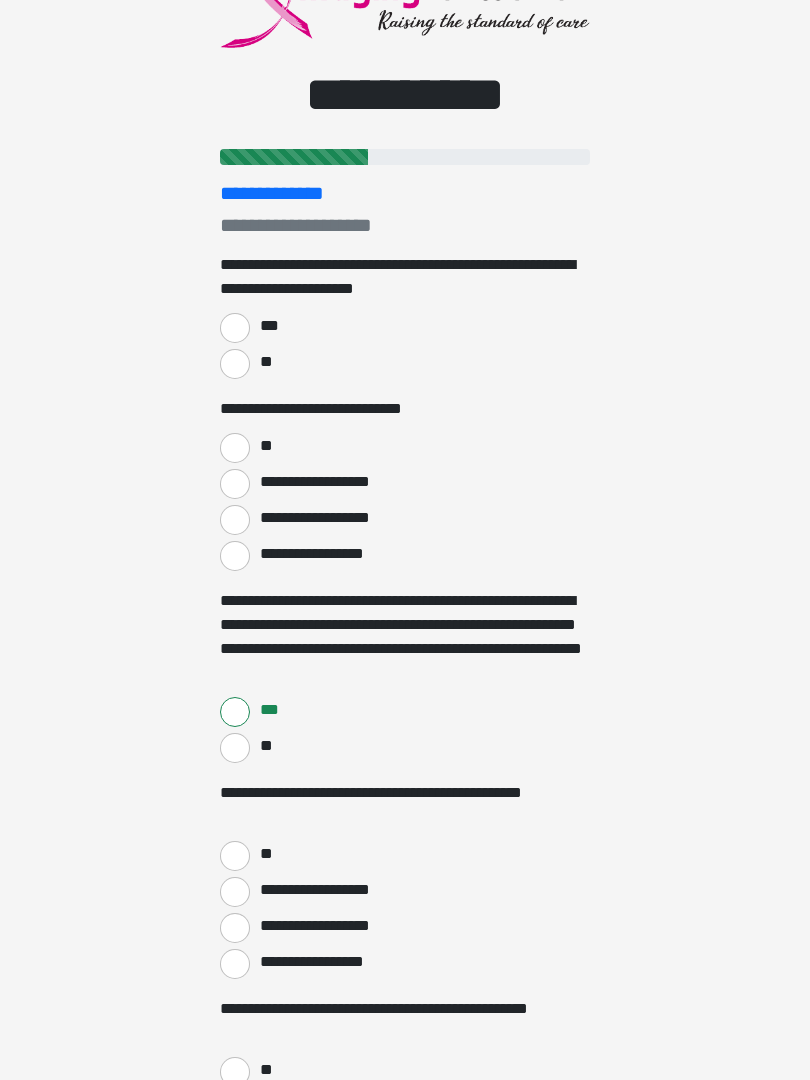 scroll, scrollTop: 0, scrollLeft: 0, axis: both 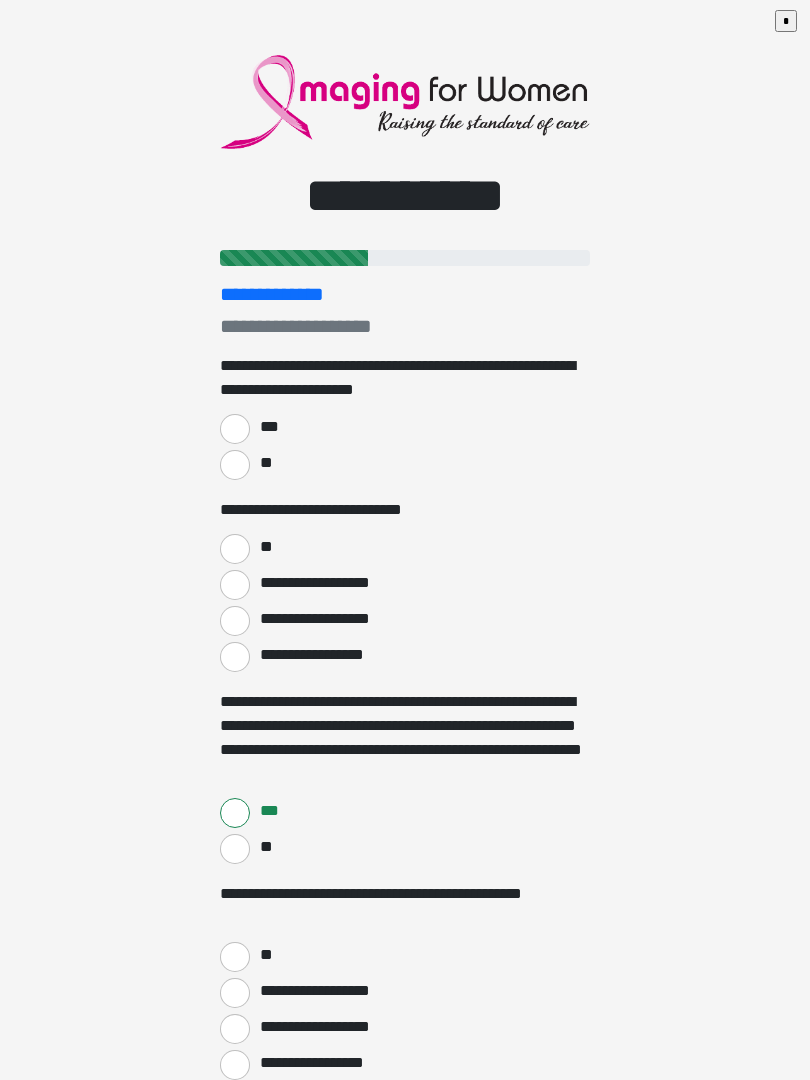 click on "***" at bounding box center [235, 429] 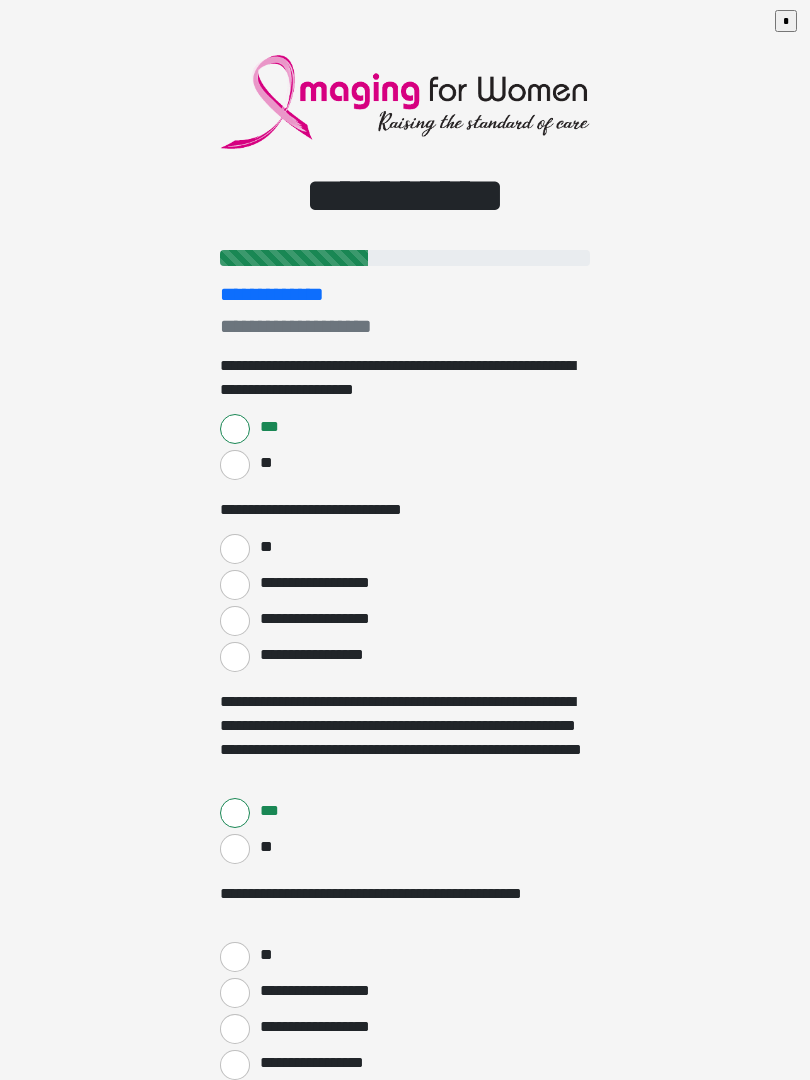 click on "**" at bounding box center [235, 549] 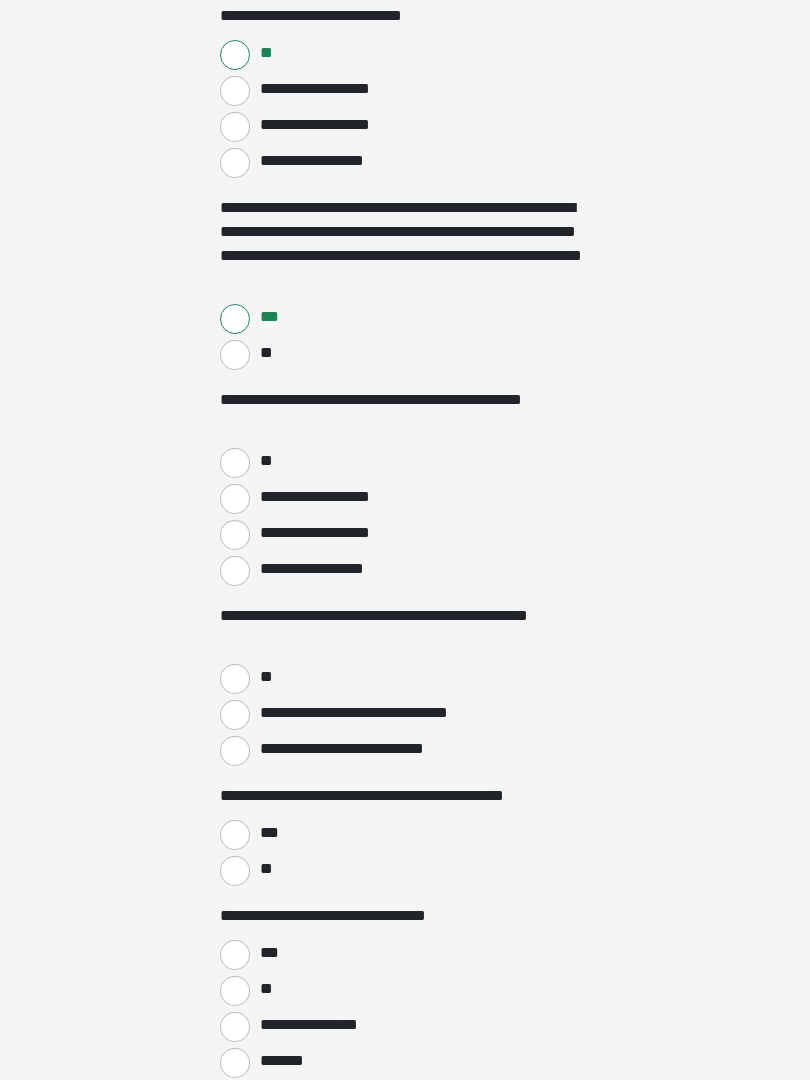 scroll, scrollTop: 494, scrollLeft: 0, axis: vertical 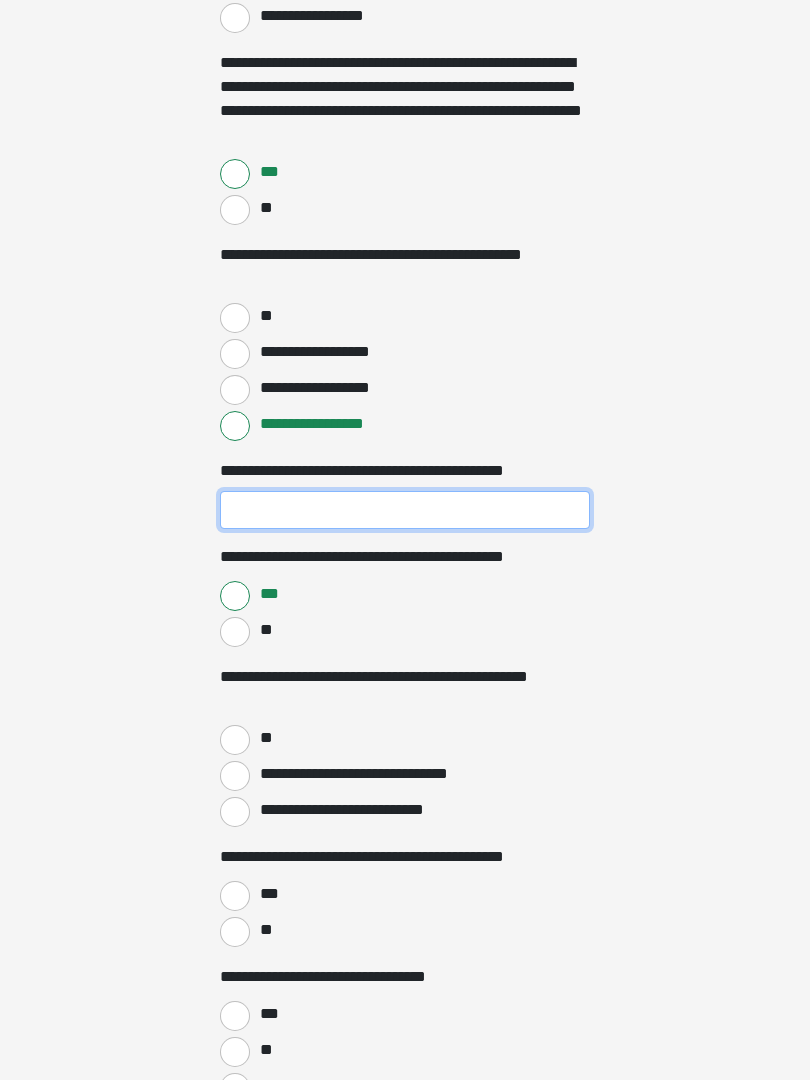 click on "**********" at bounding box center (405, 510) 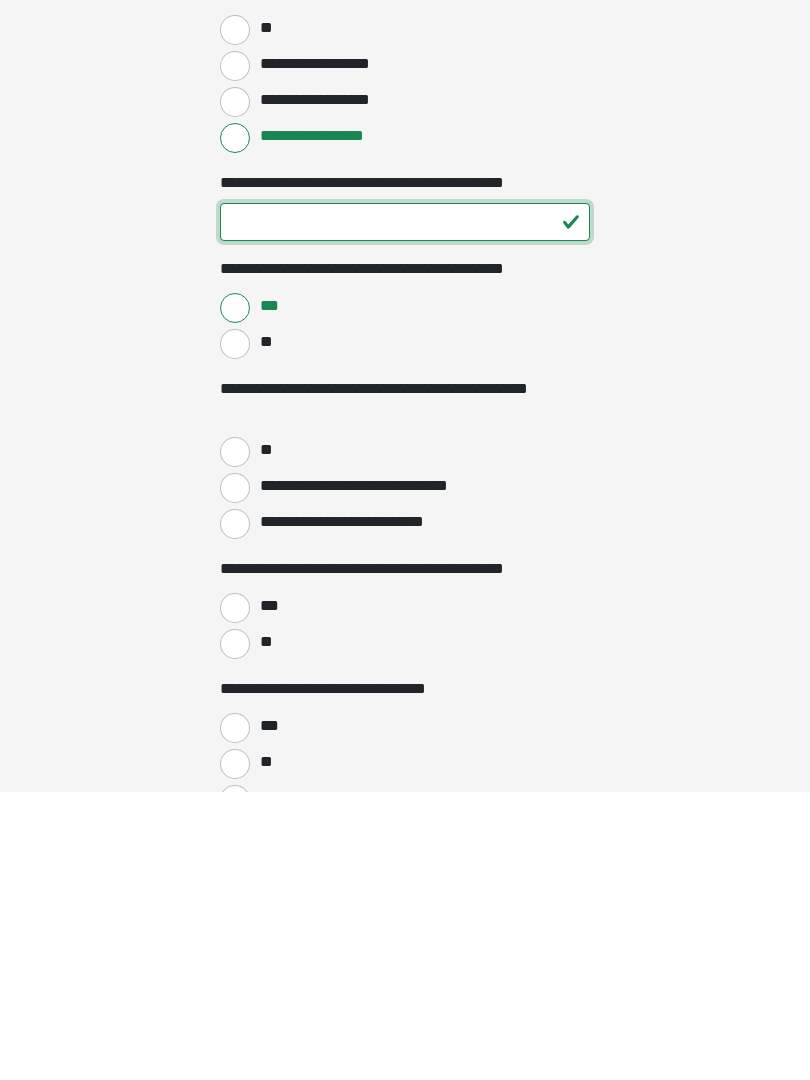 type on "**" 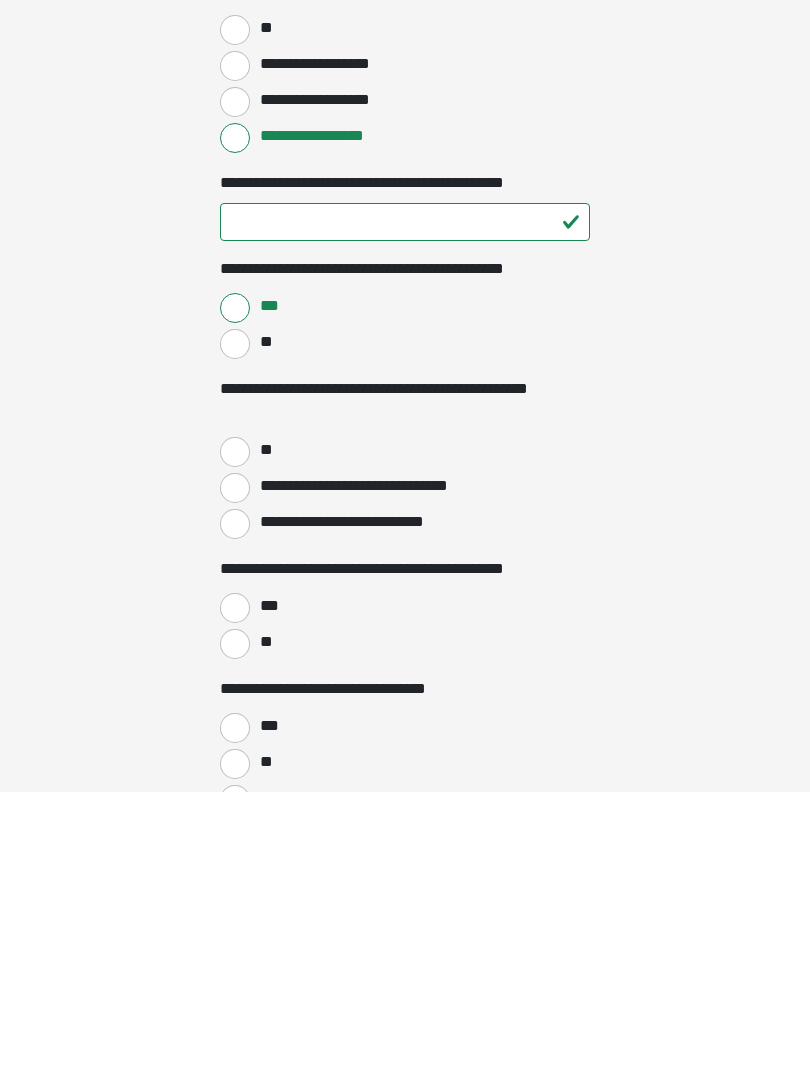 click on "**********" at bounding box center (375, 774) 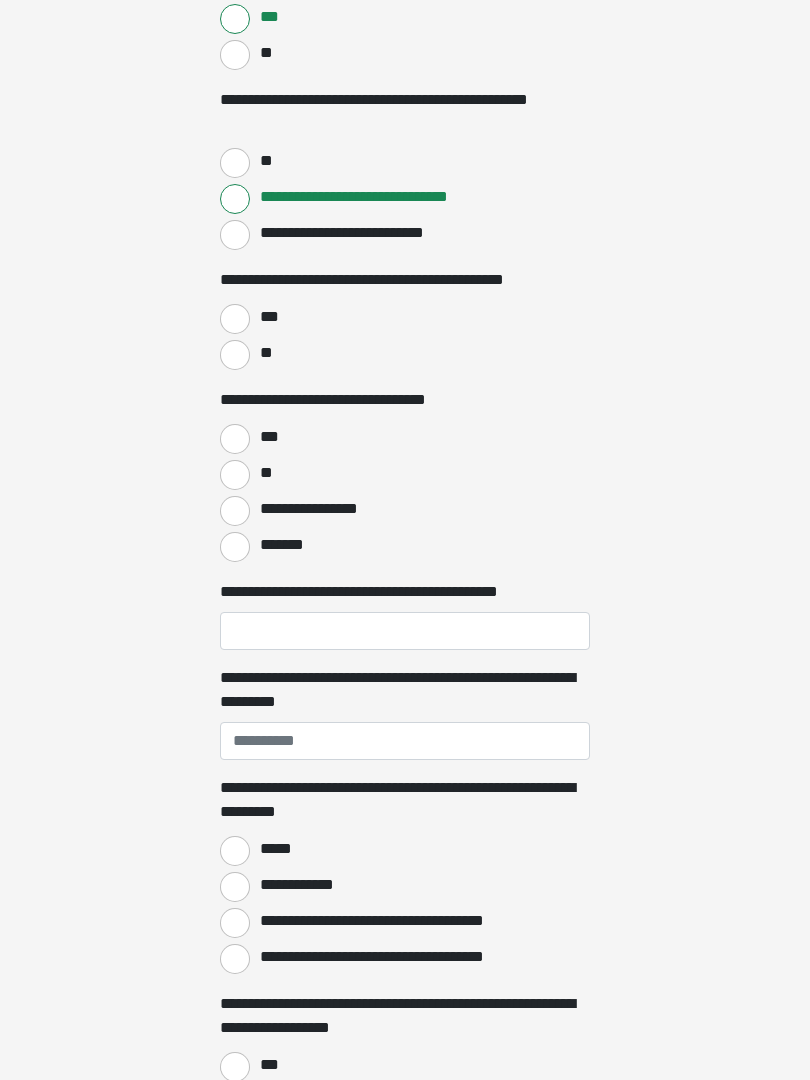 scroll, scrollTop: 1216, scrollLeft: 0, axis: vertical 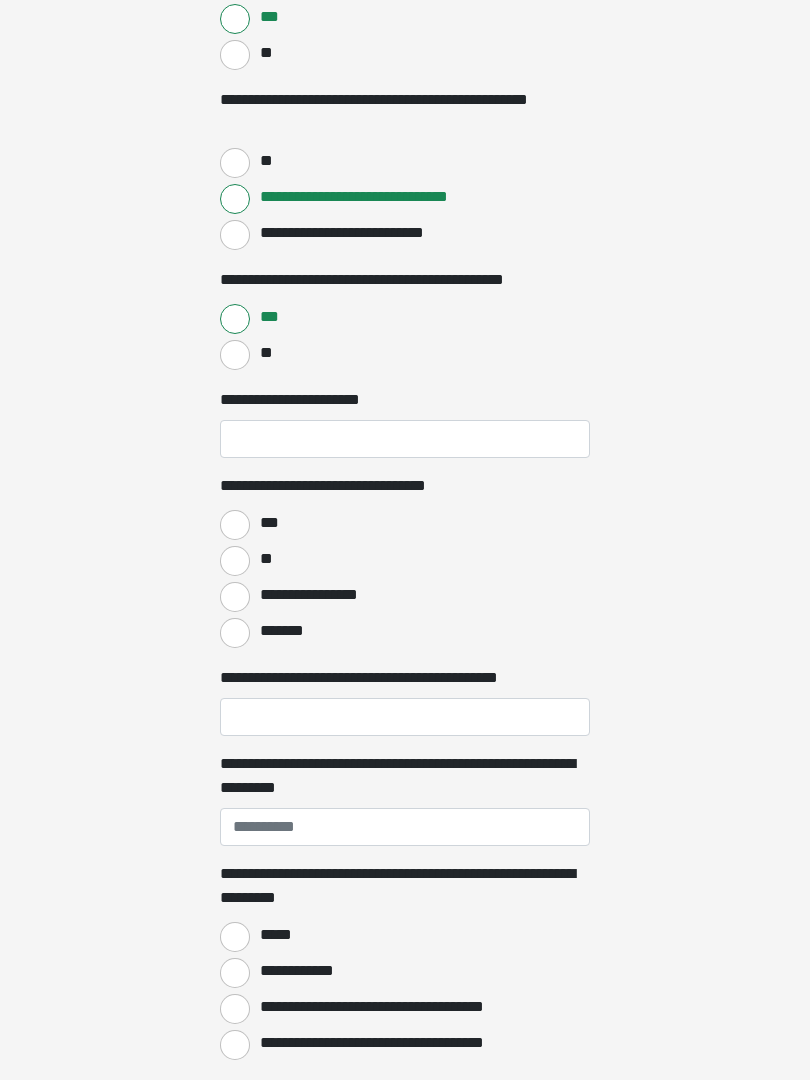 click on "**********" at bounding box center (405, 439) 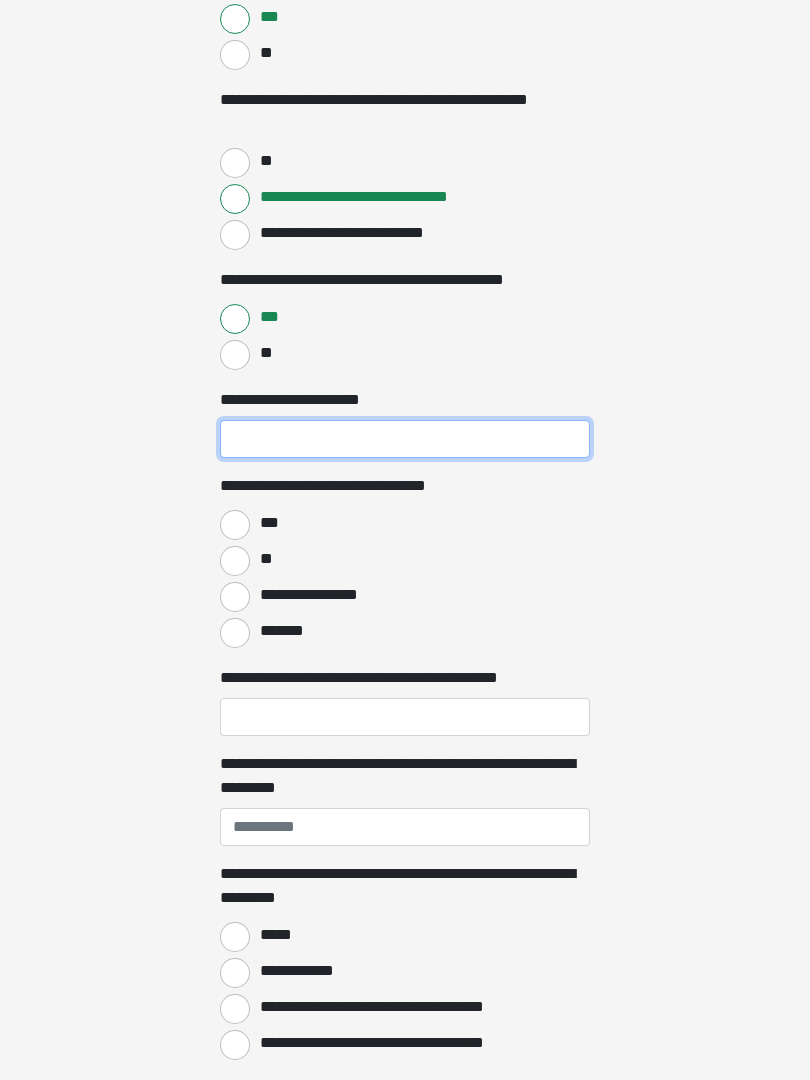 scroll, scrollTop: 1215, scrollLeft: 0, axis: vertical 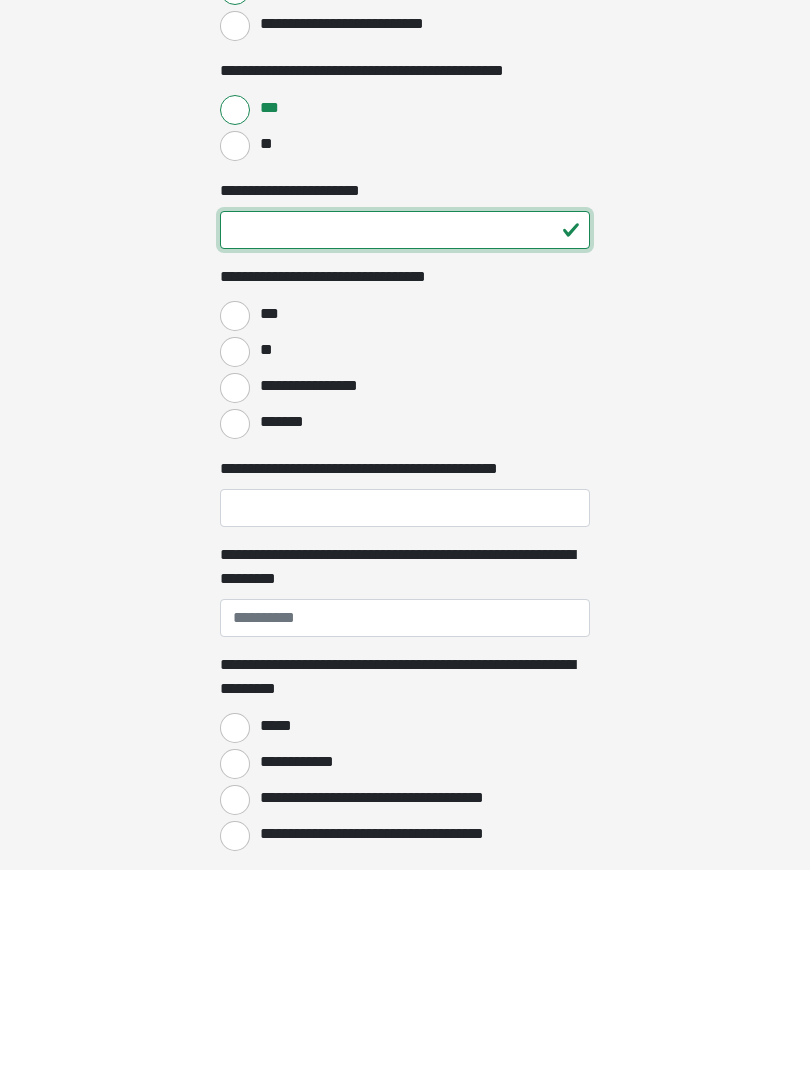 type on "**" 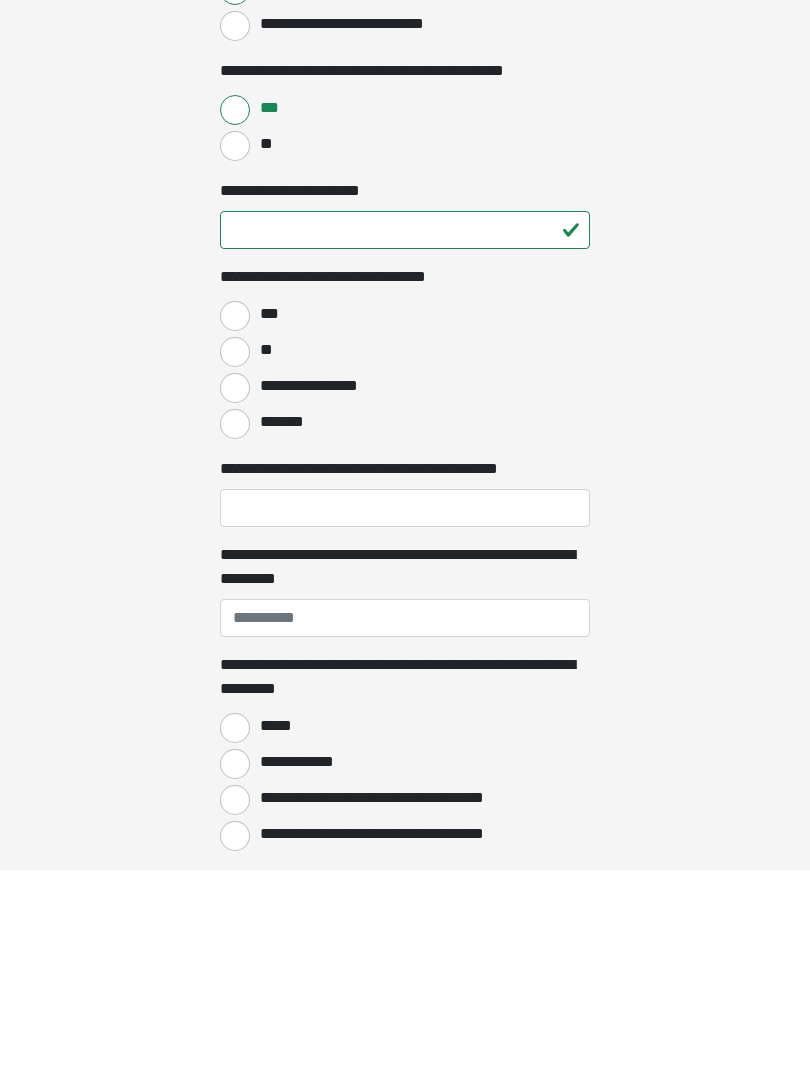 click on "***" at bounding box center (235, 526) 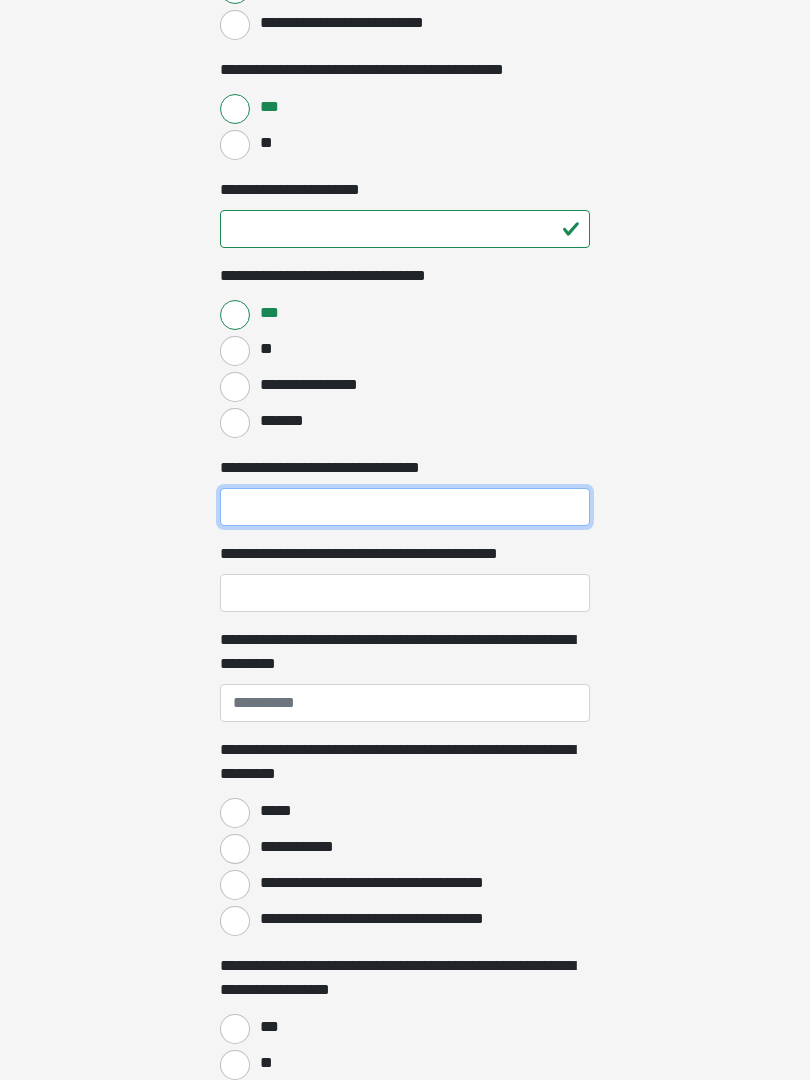 click on "**********" at bounding box center (405, 507) 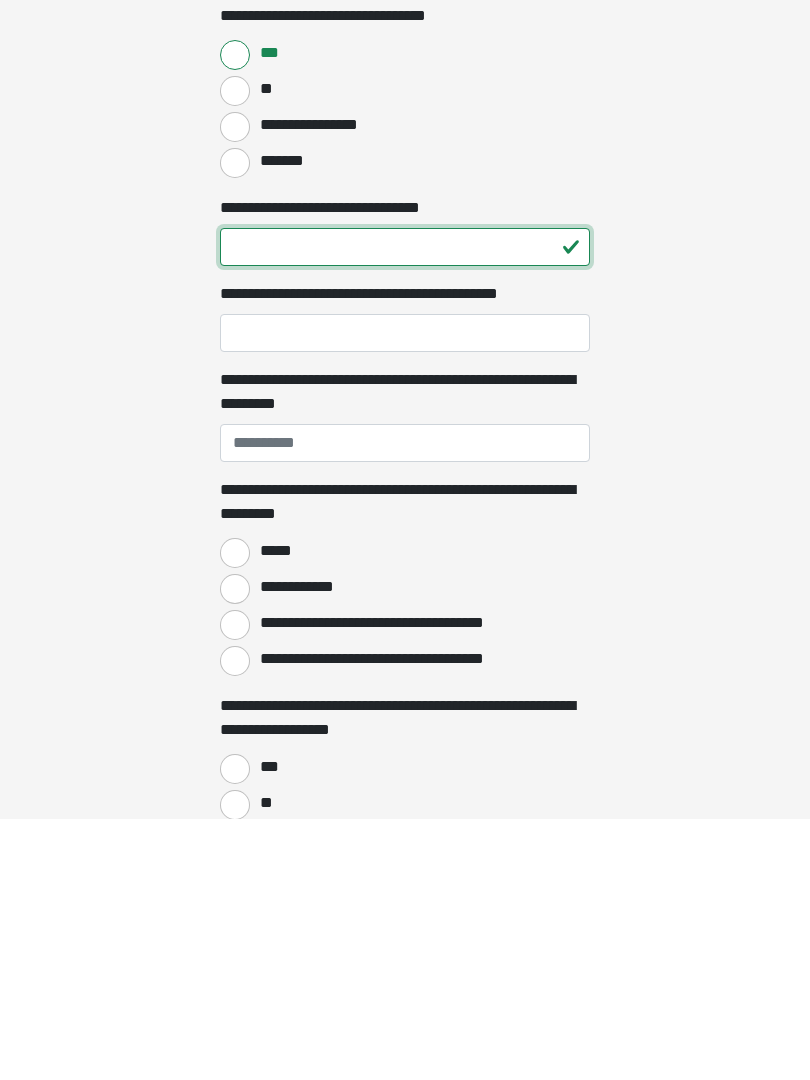 type on "**" 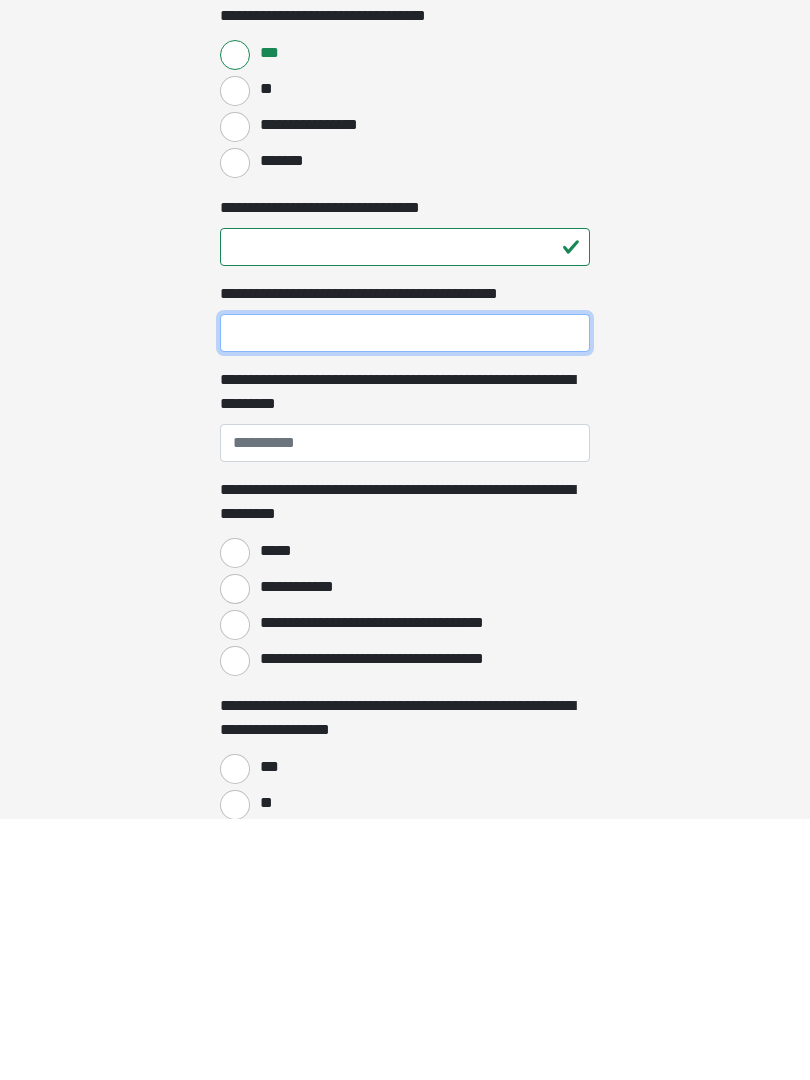 click on "**********" at bounding box center (405, 594) 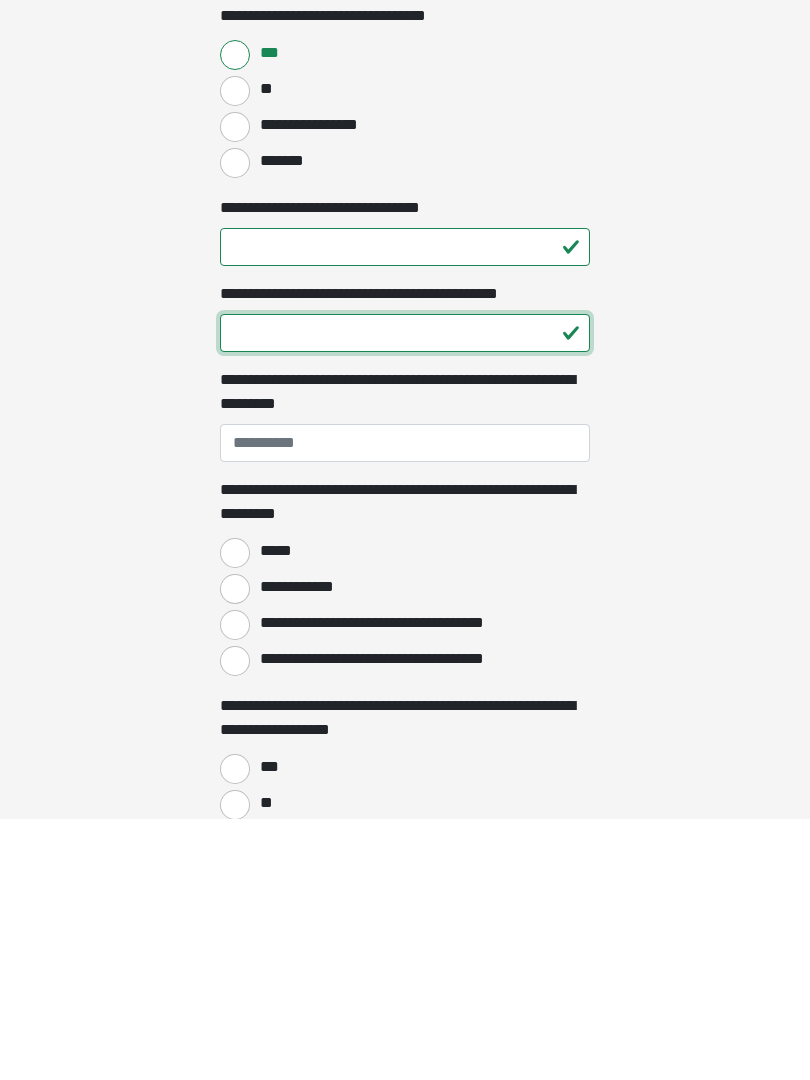 type on "**" 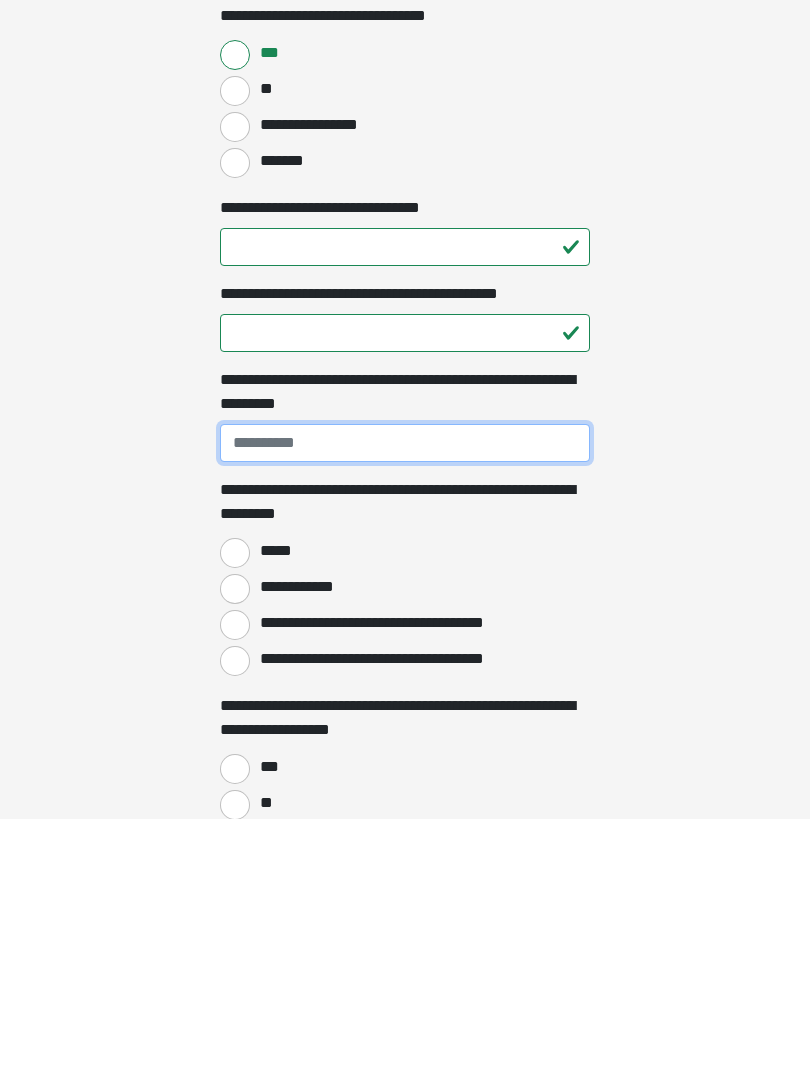 click on "**********" at bounding box center [405, 704] 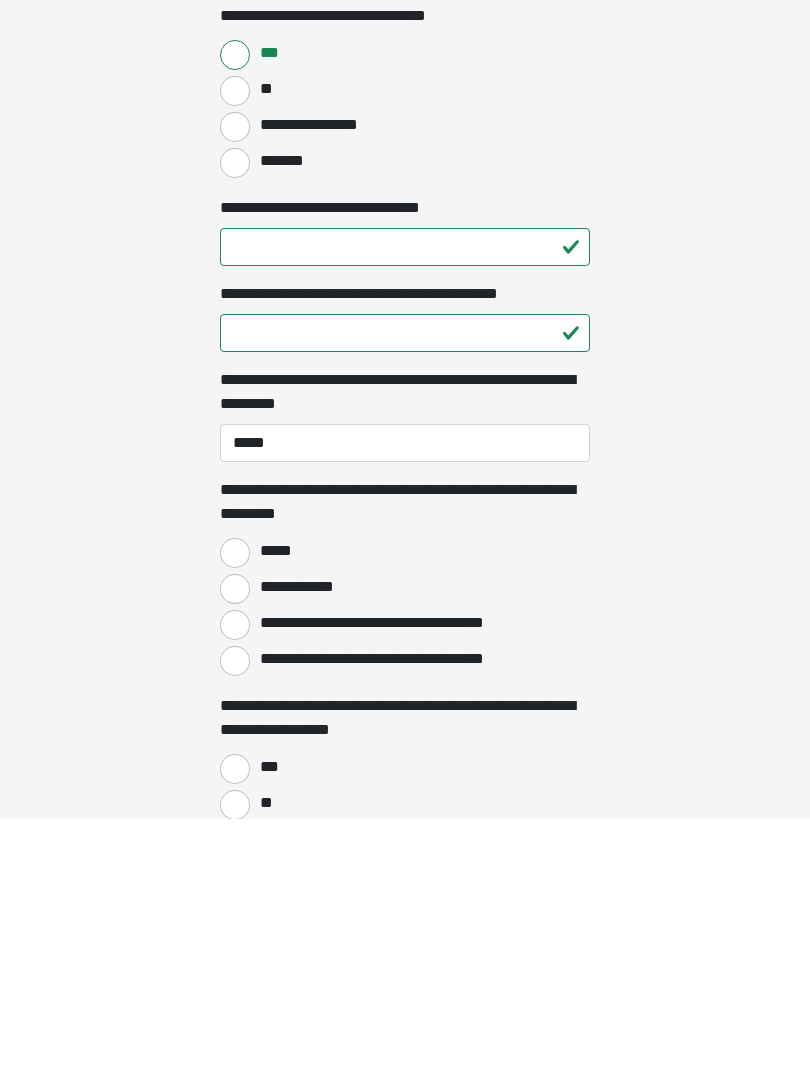 click on "**********" at bounding box center [405, 979] 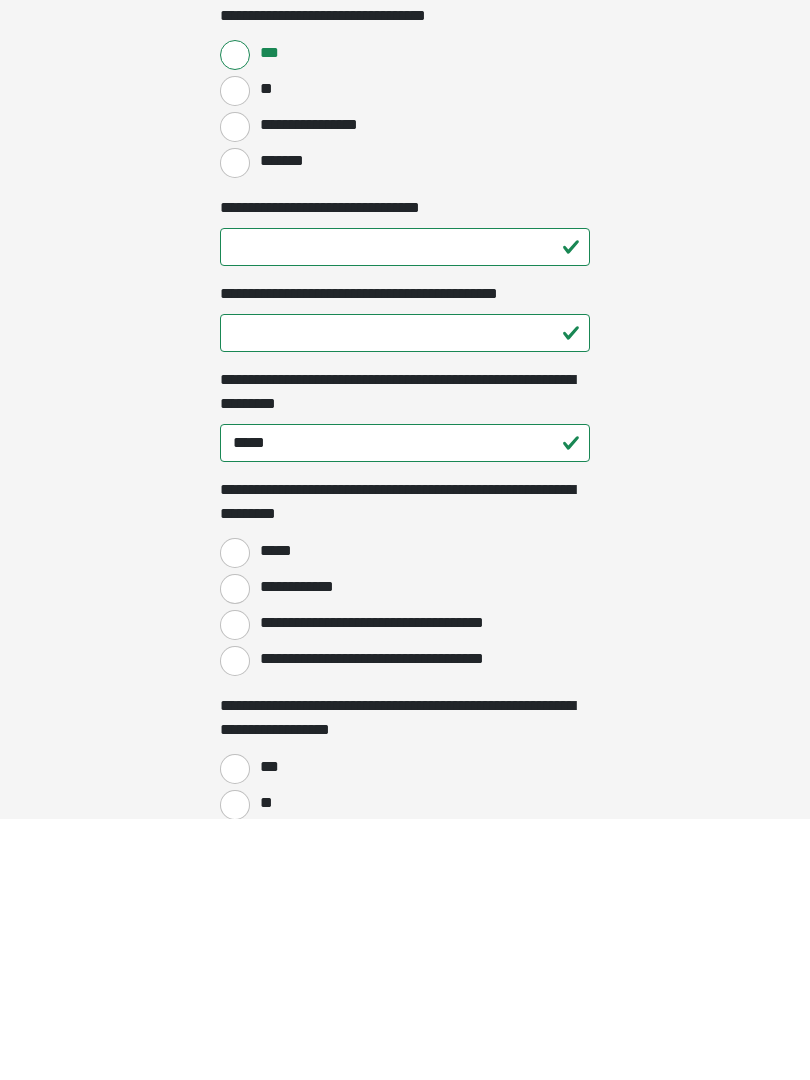 scroll, scrollTop: 1687, scrollLeft: 0, axis: vertical 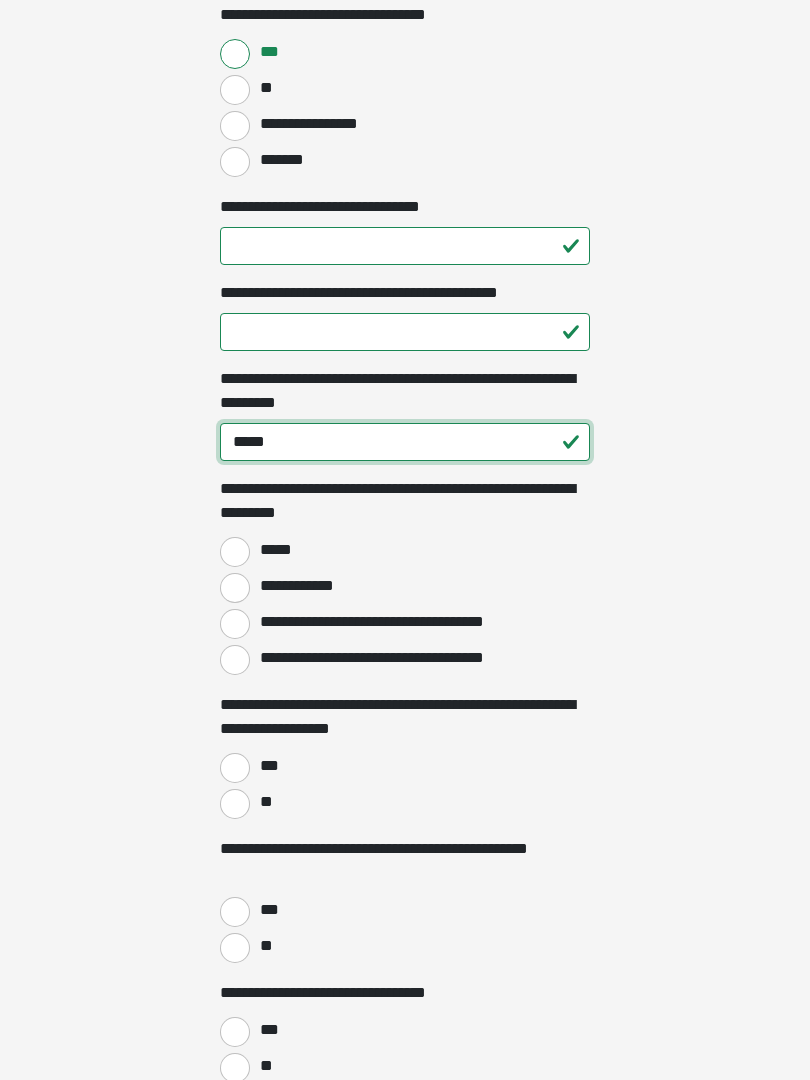 click on "*****" at bounding box center (405, 442) 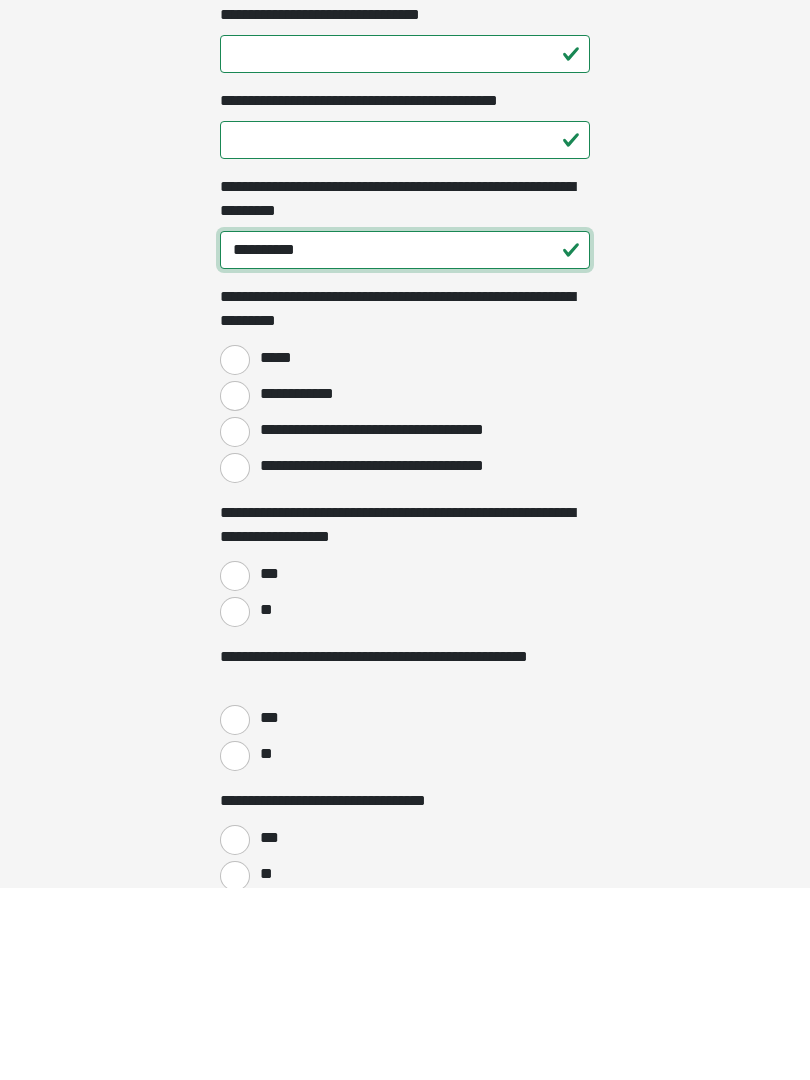 type on "**********" 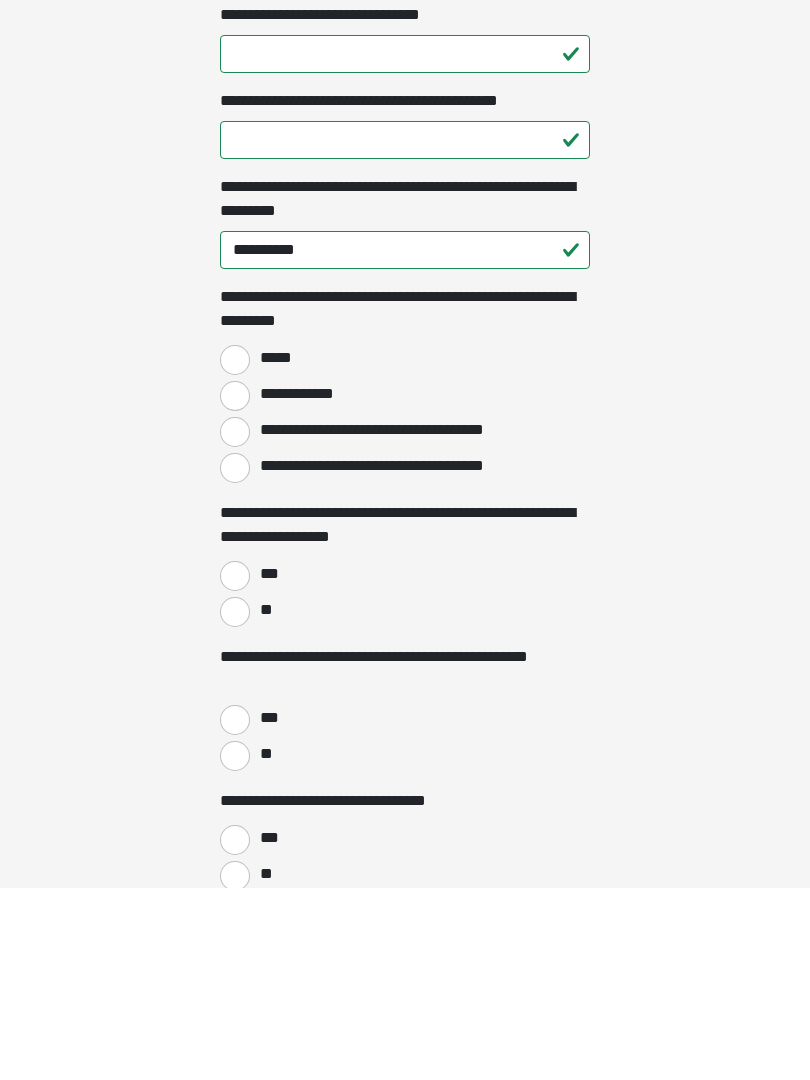 click on "**********" at bounding box center (235, 589) 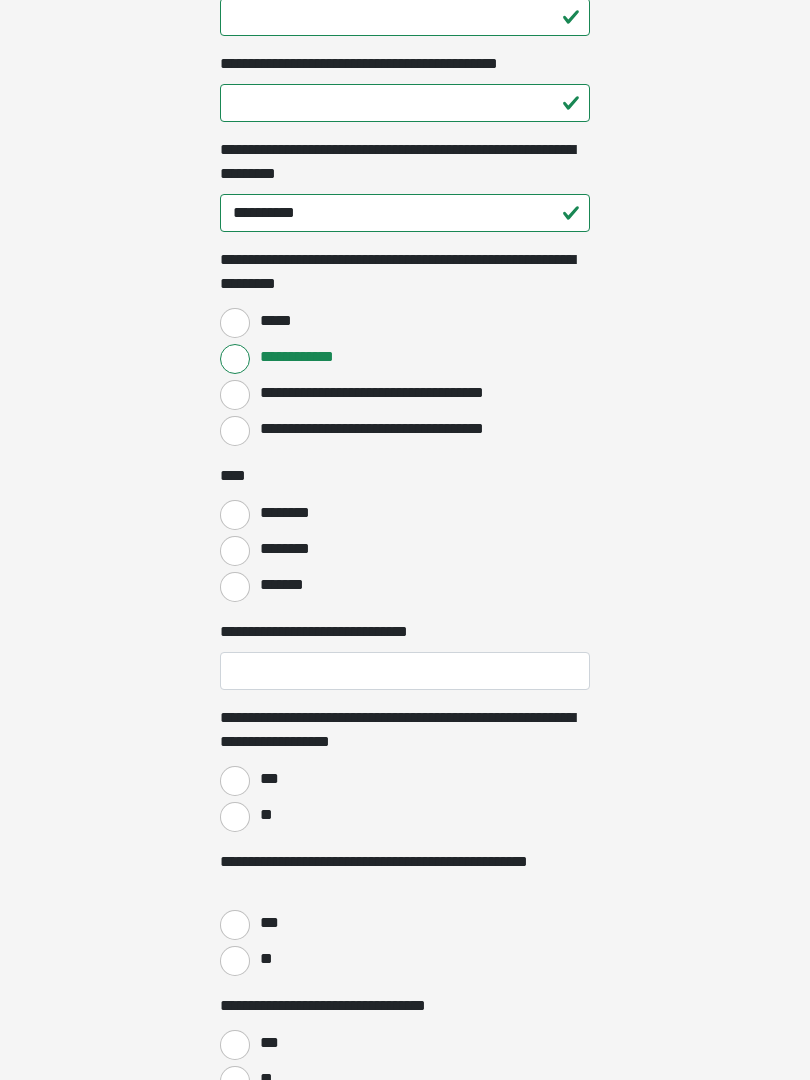 scroll, scrollTop: 1916, scrollLeft: 0, axis: vertical 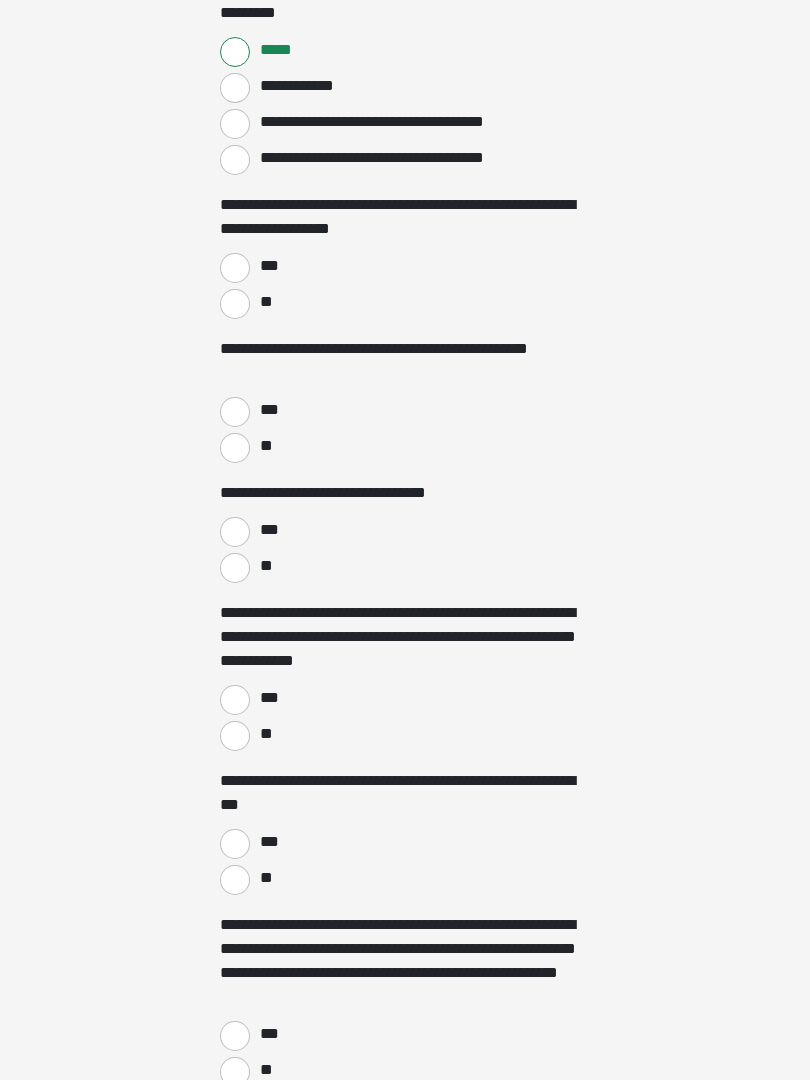 click on "**" at bounding box center (235, 304) 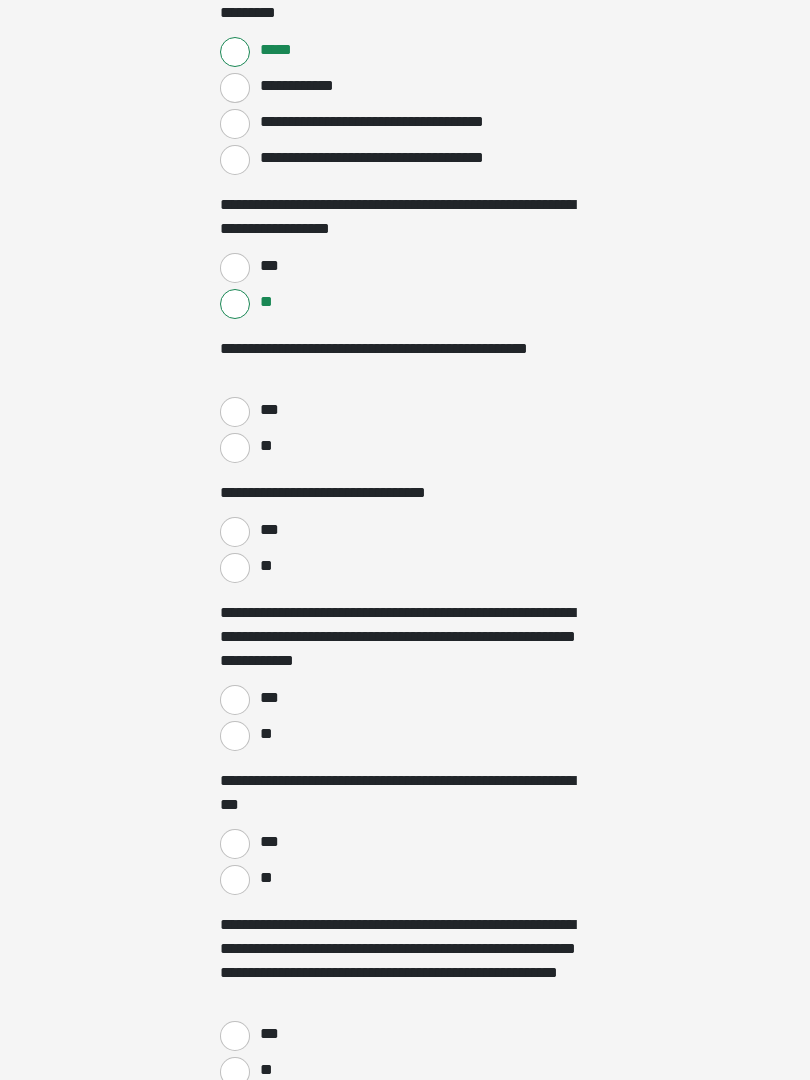 click on "**" at bounding box center (235, 448) 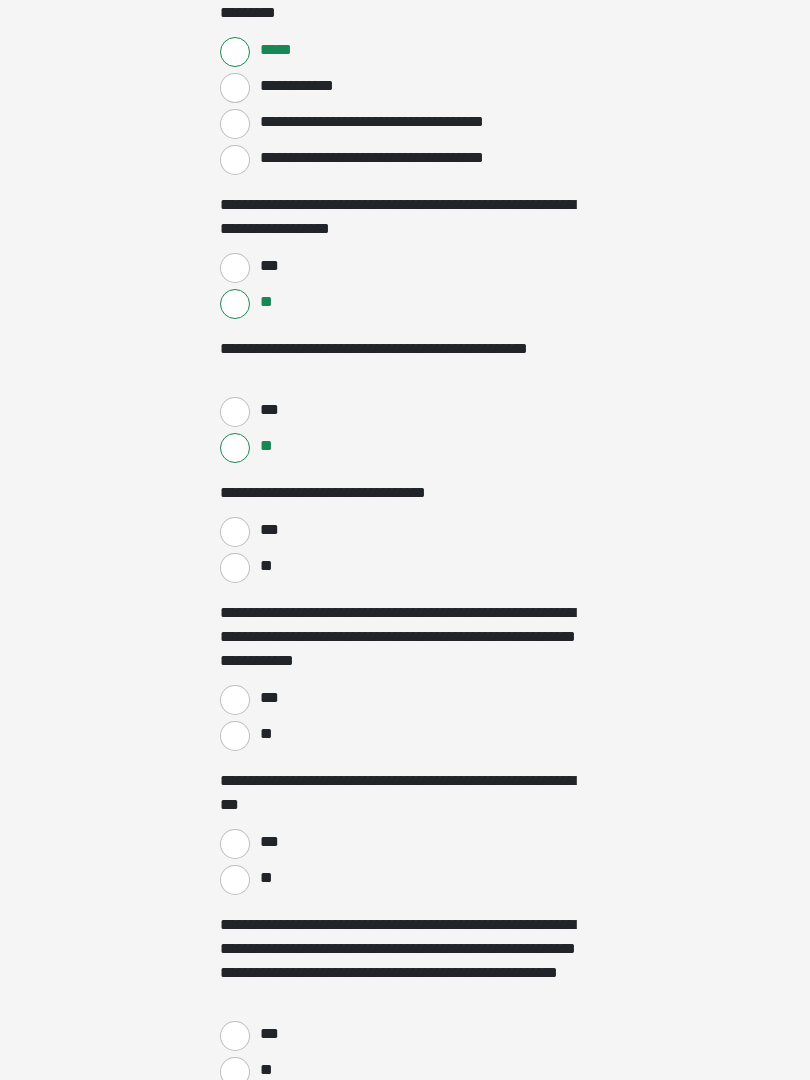 click on "***" at bounding box center (235, 532) 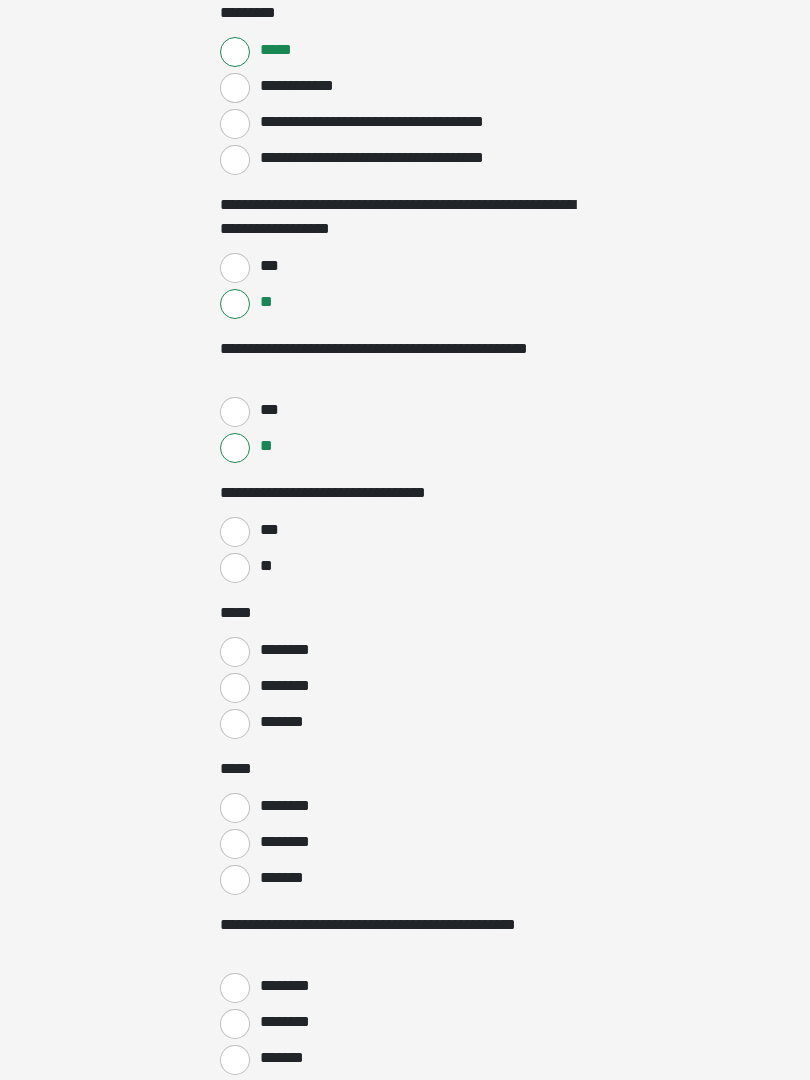click on "********" at bounding box center (235, 652) 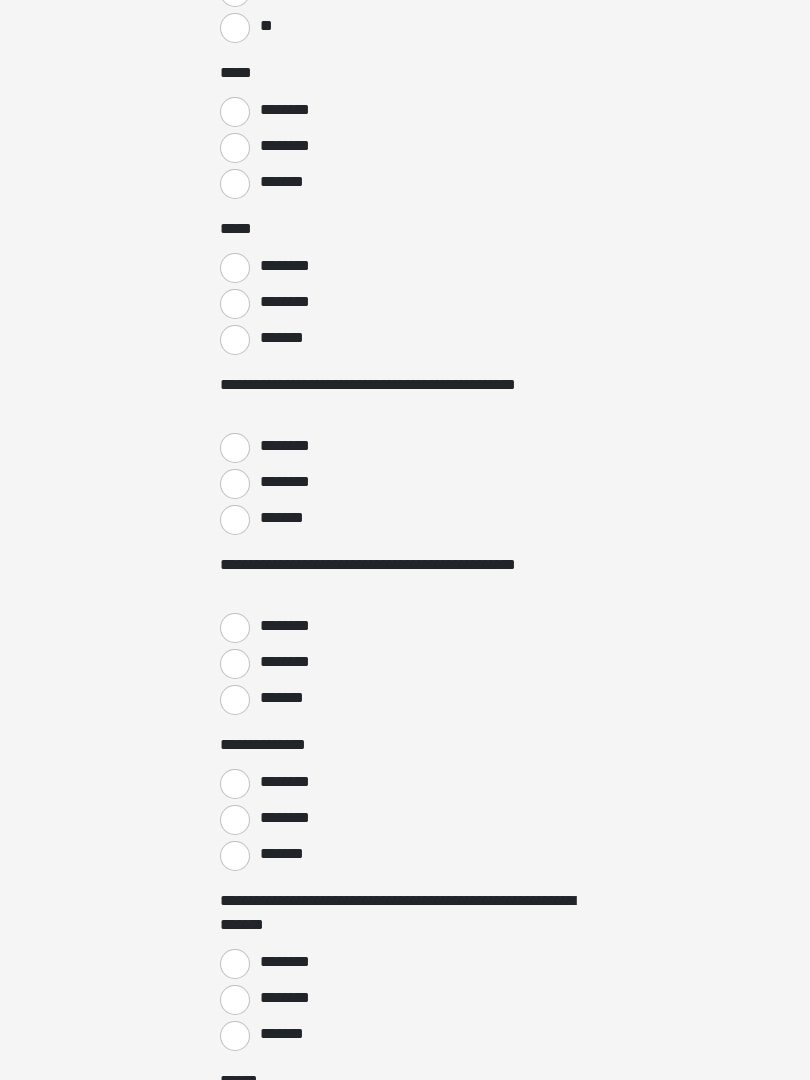scroll, scrollTop: 2727, scrollLeft: 0, axis: vertical 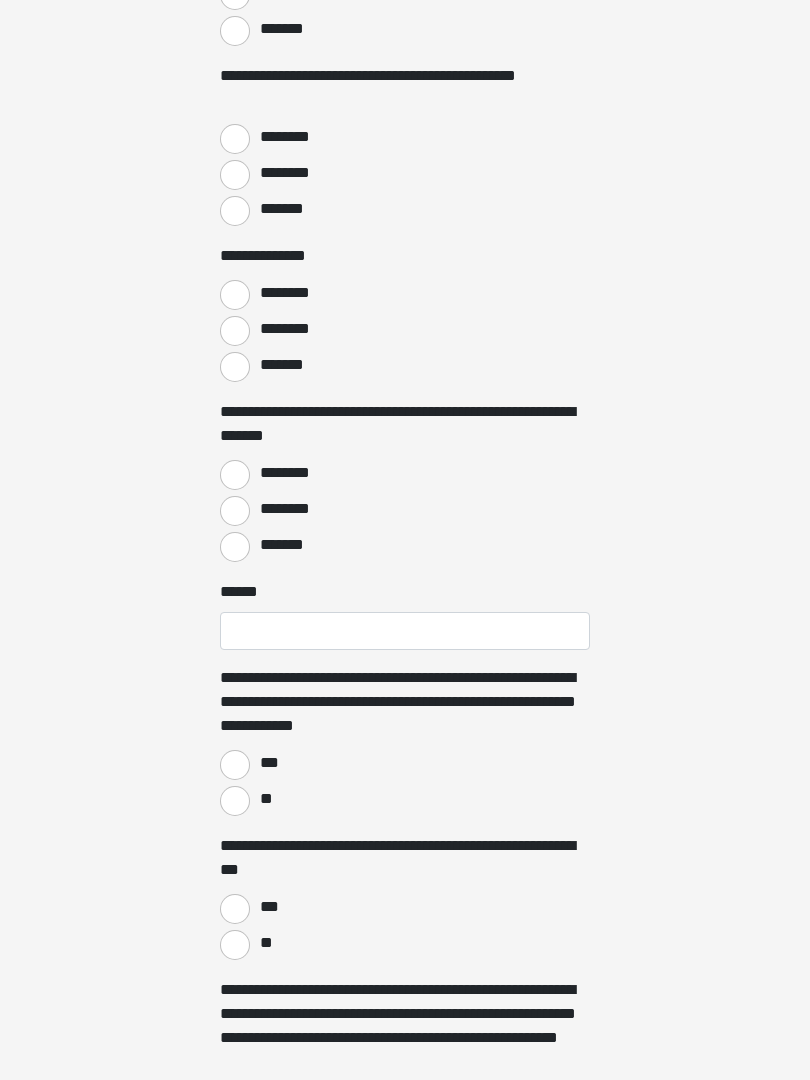click on "********" at bounding box center (287, 473) 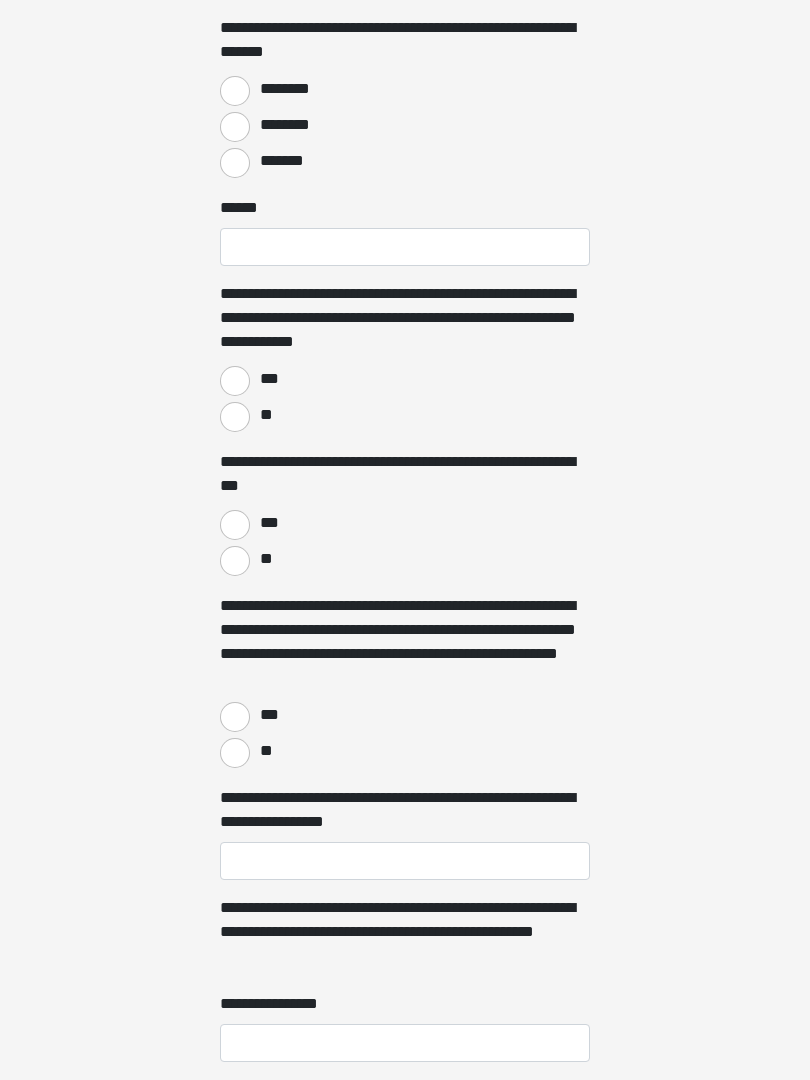 scroll, scrollTop: 3608, scrollLeft: 0, axis: vertical 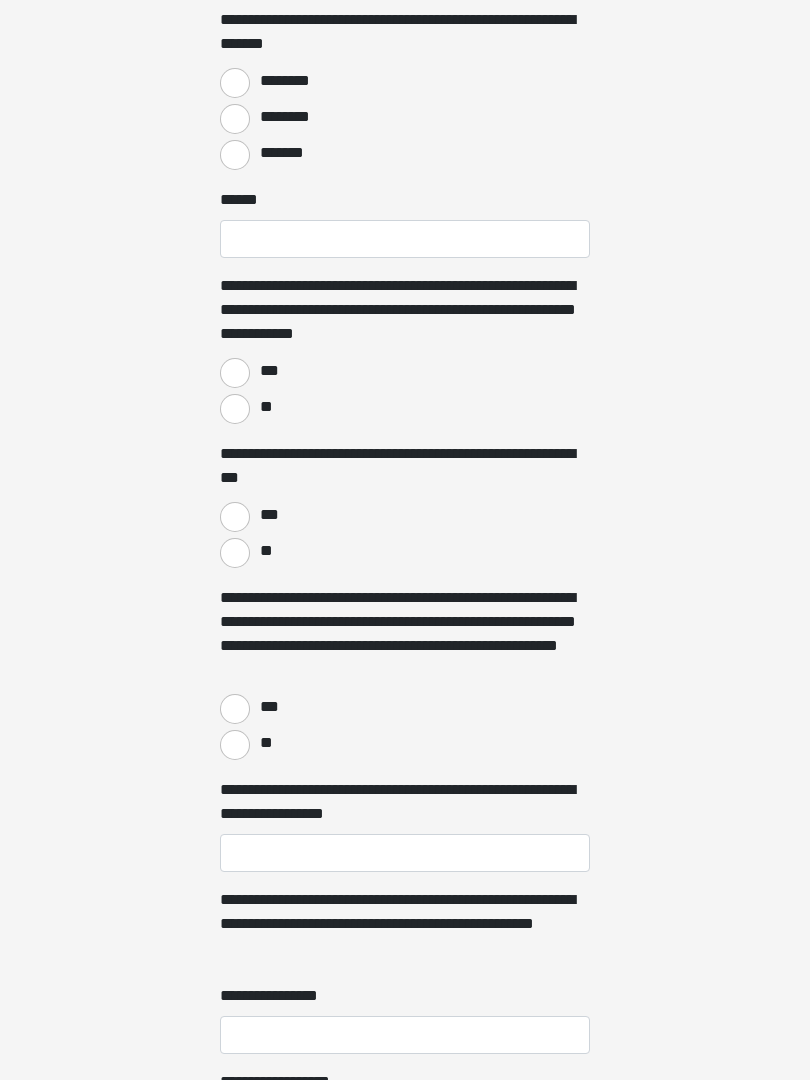 click on "***" at bounding box center [235, 373] 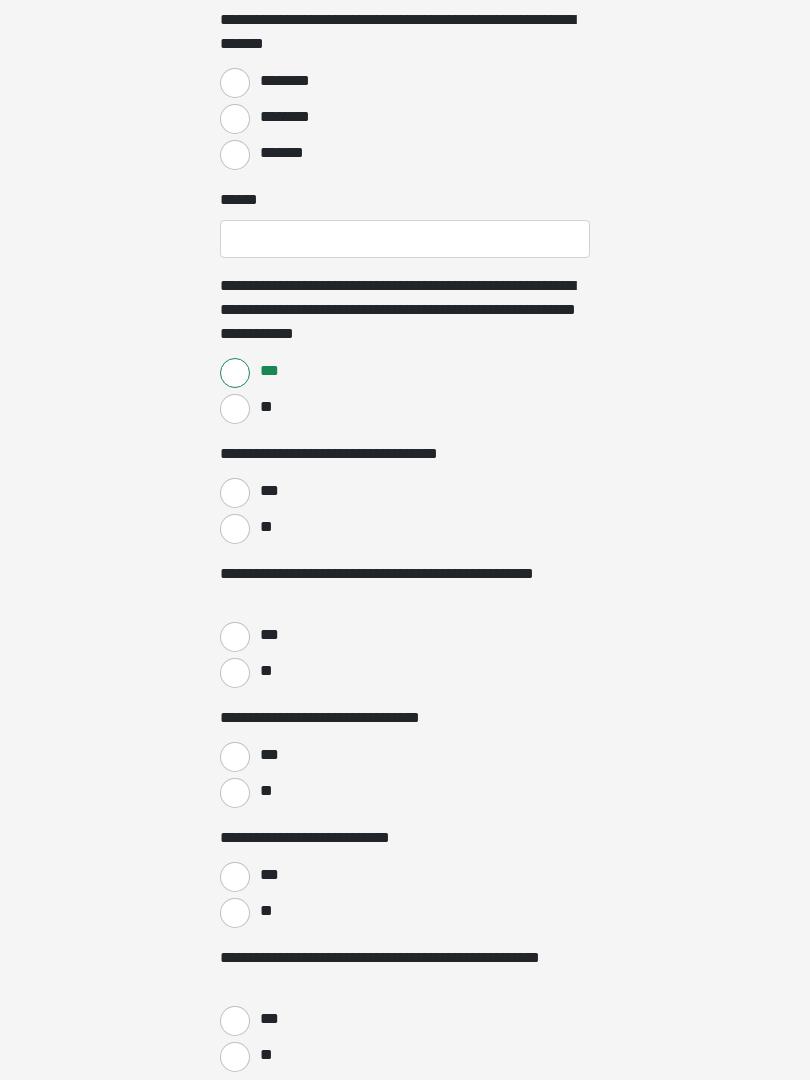 click on "***" at bounding box center [235, 493] 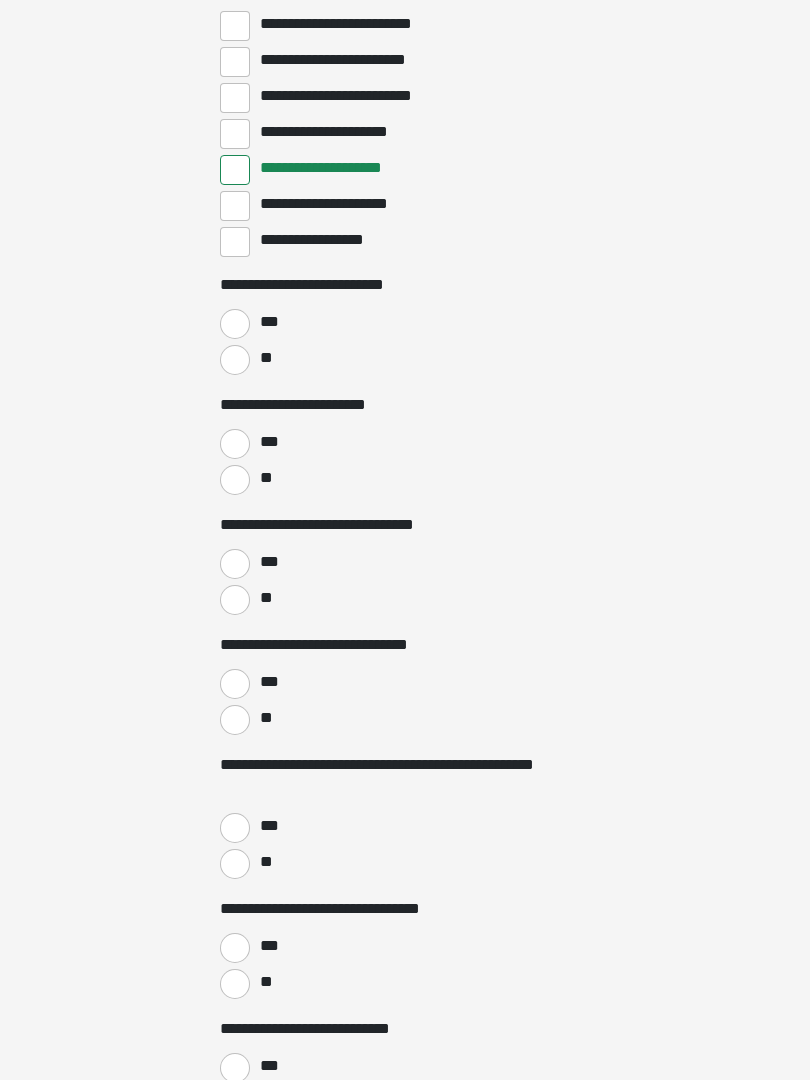 scroll, scrollTop: 4196, scrollLeft: 0, axis: vertical 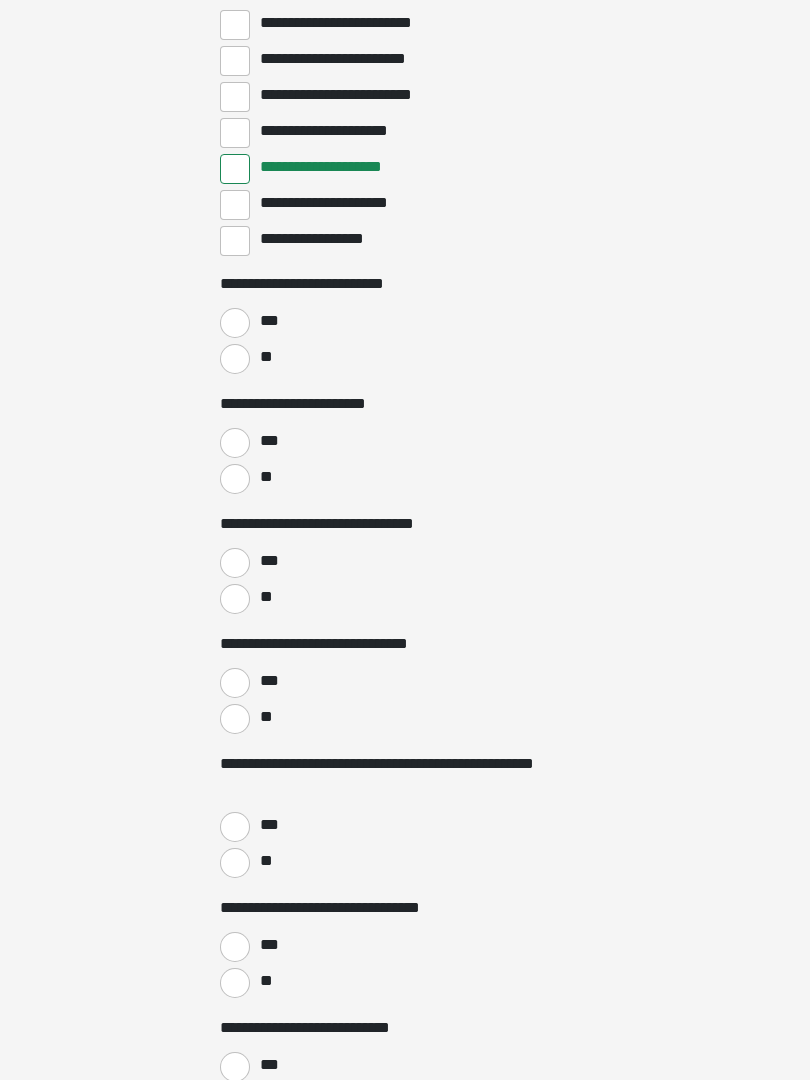 click on "***" at bounding box center [268, 561] 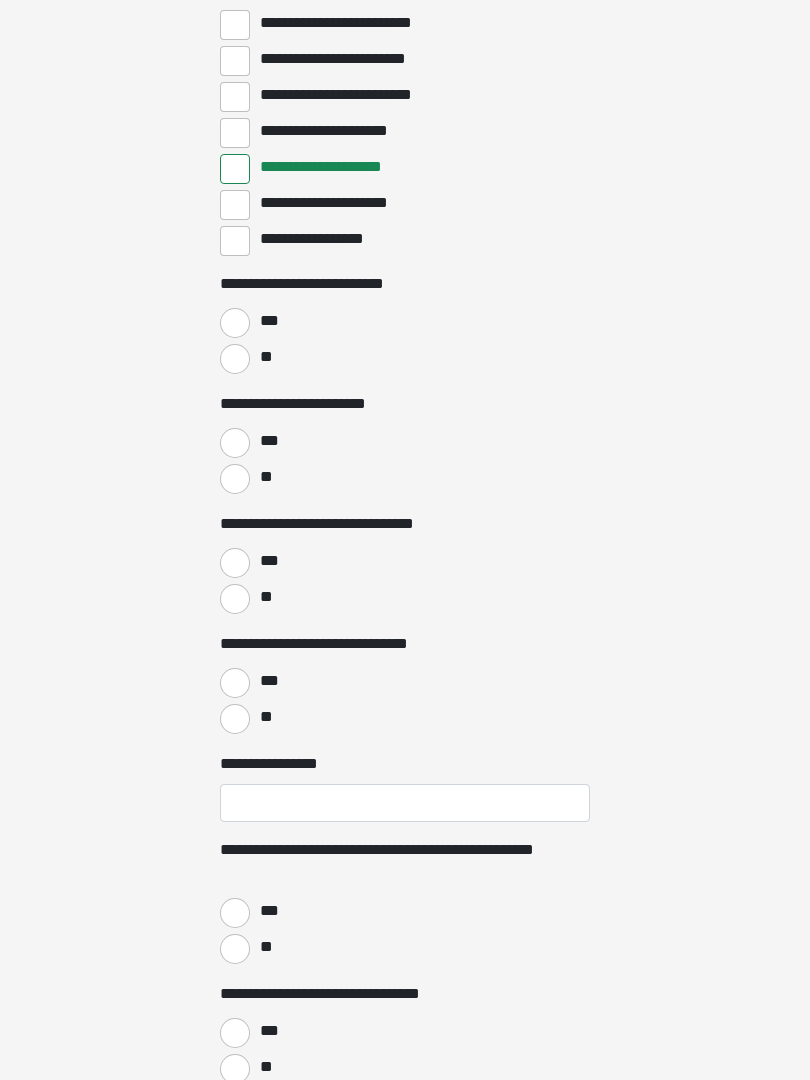 click on "**" at bounding box center (235, 359) 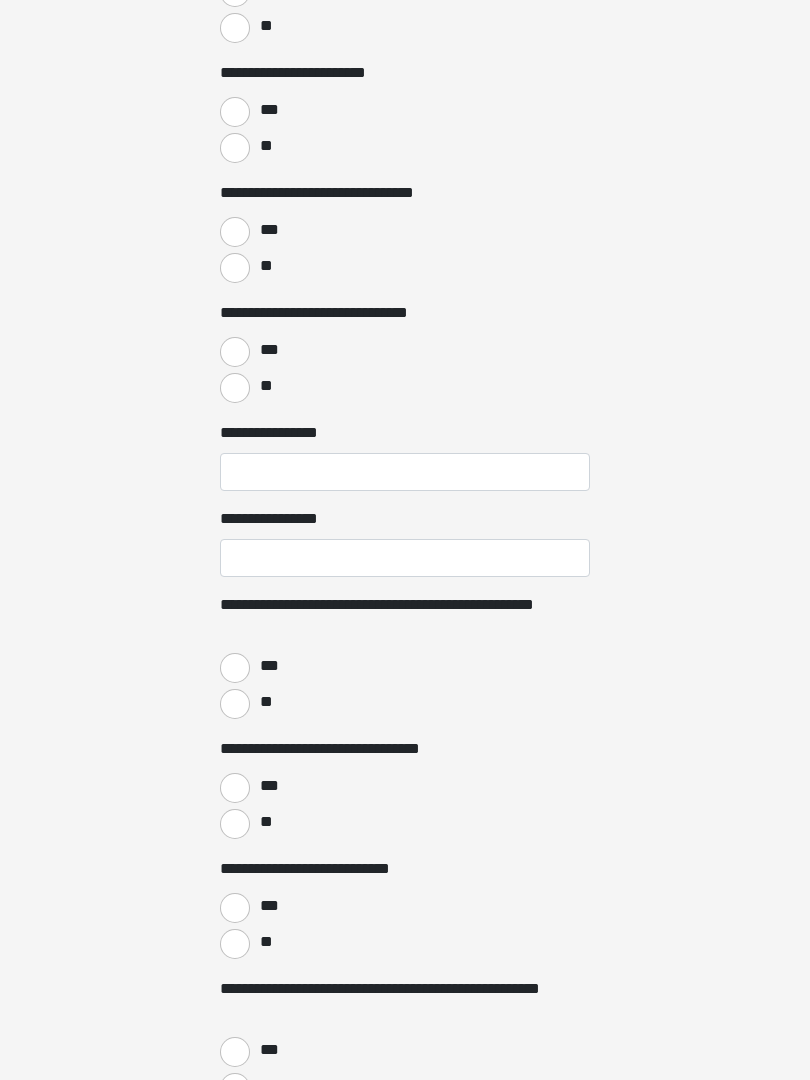 scroll, scrollTop: 4528, scrollLeft: 0, axis: vertical 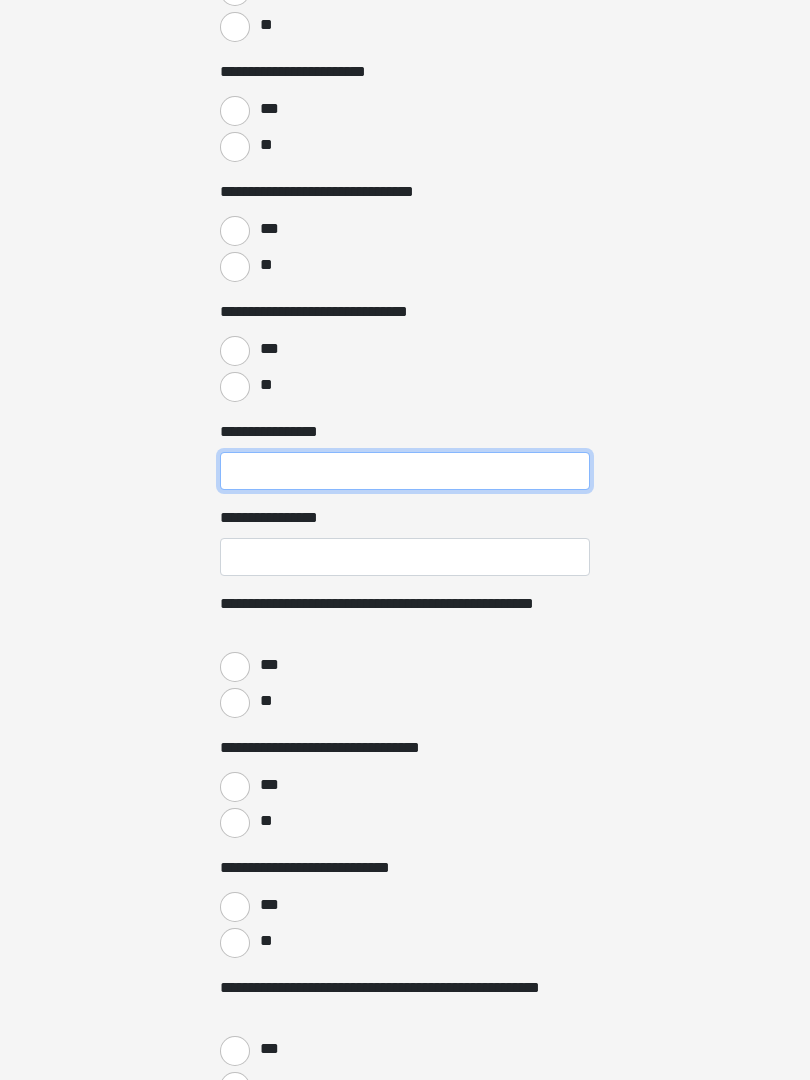 click on "**********" at bounding box center (405, 471) 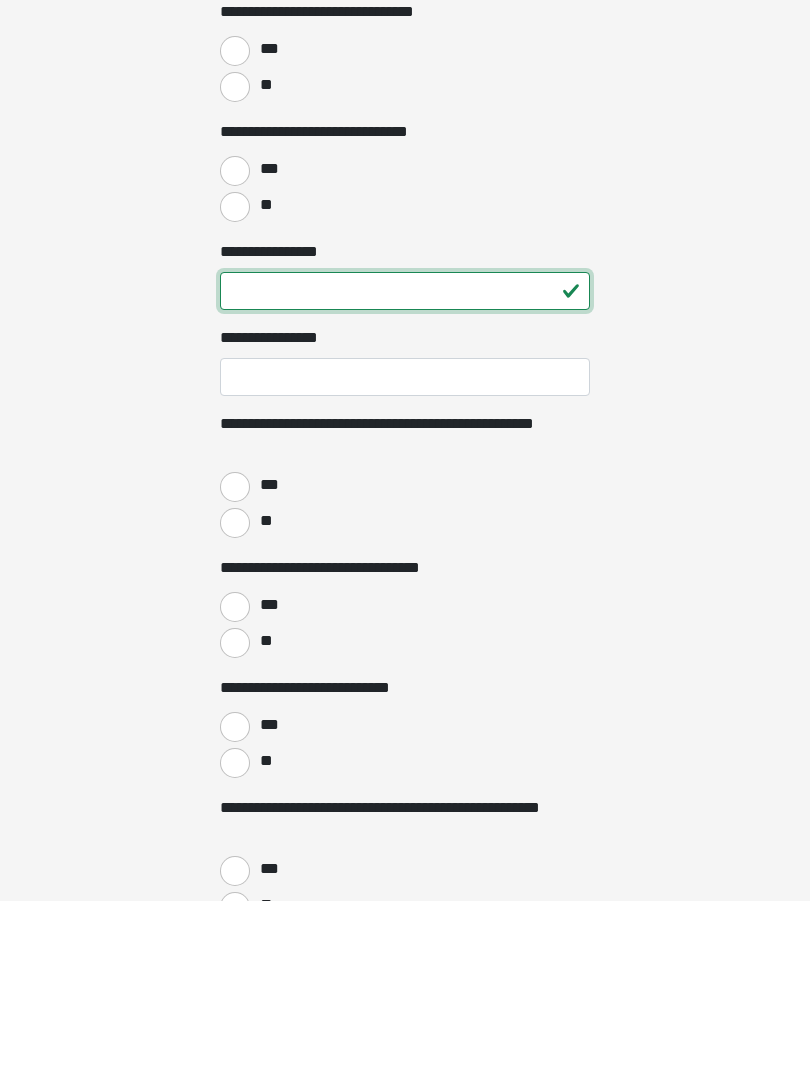 type on "**" 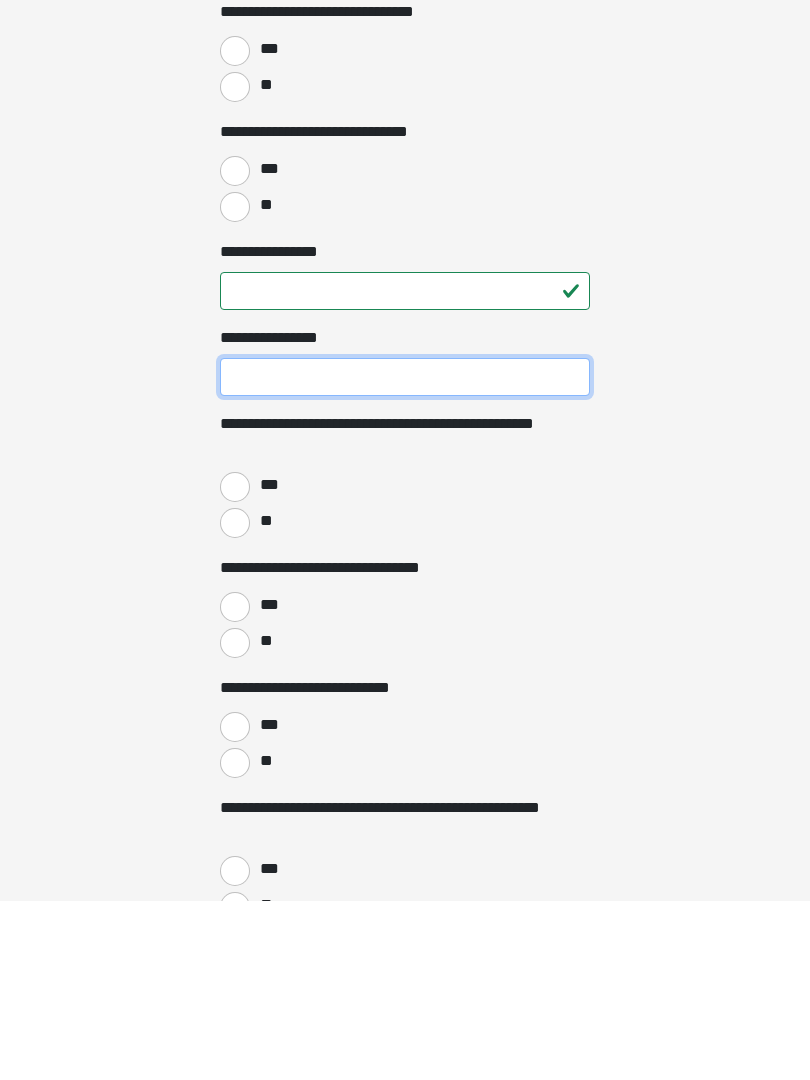 click on "**********" at bounding box center (405, 557) 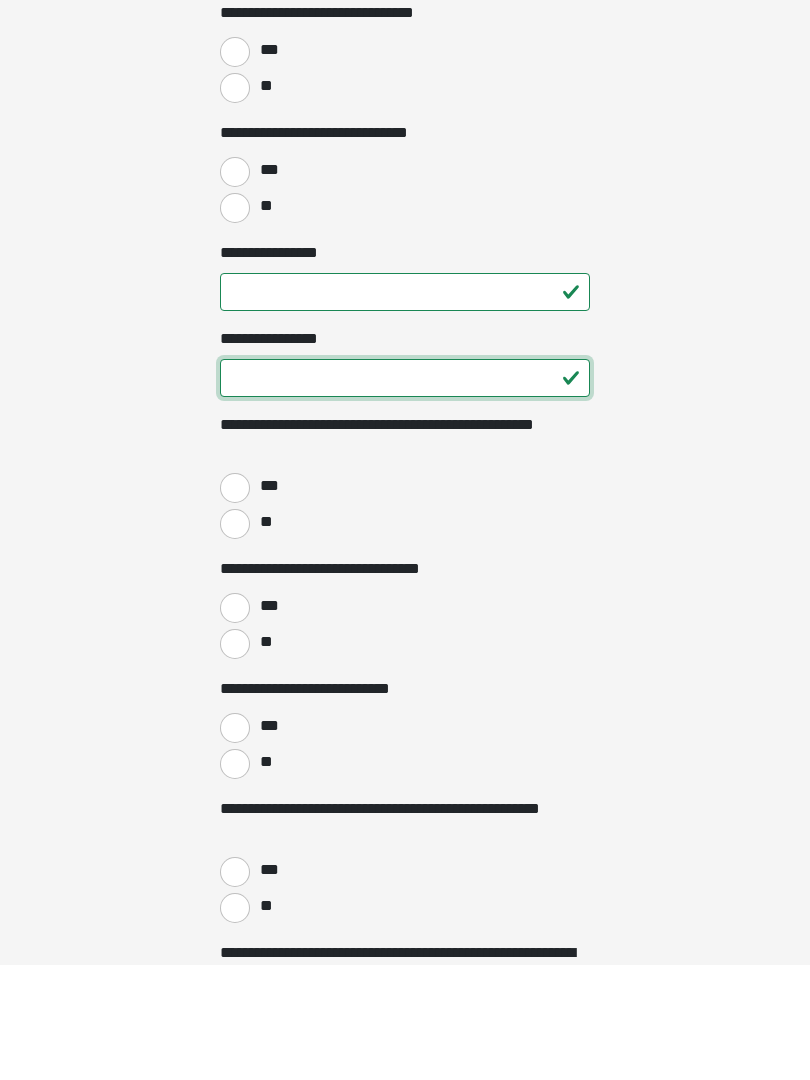 scroll, scrollTop: 4593, scrollLeft: 0, axis: vertical 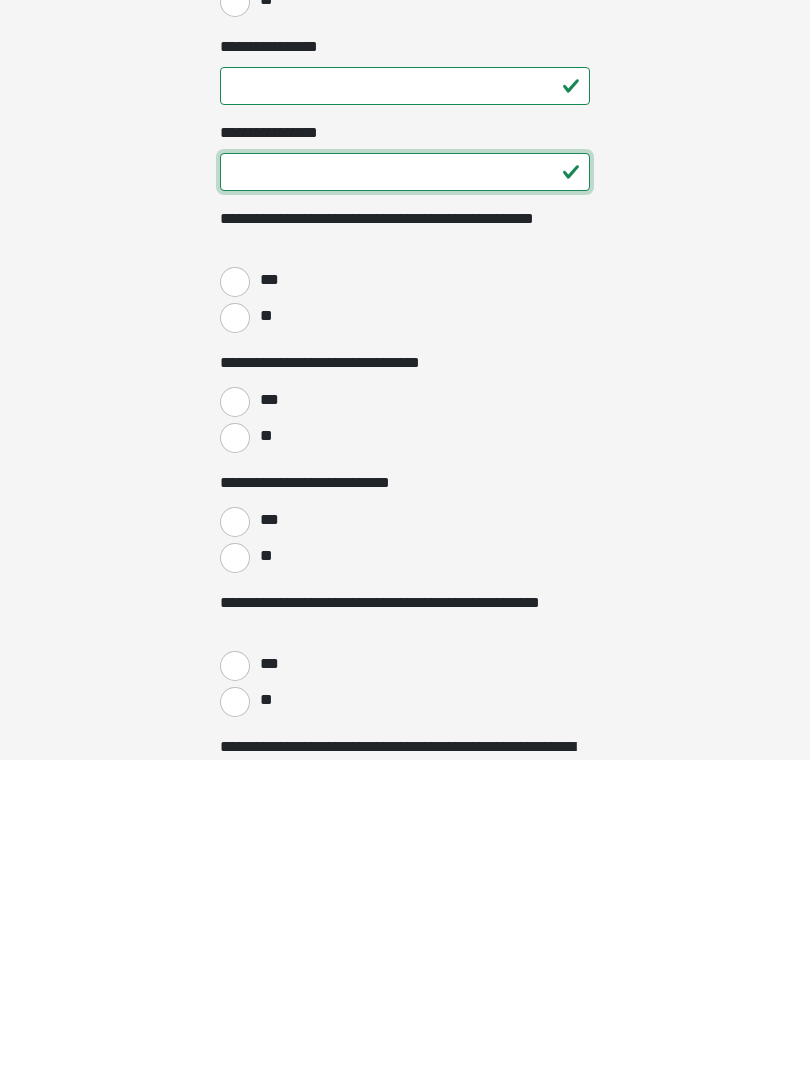 type on "**" 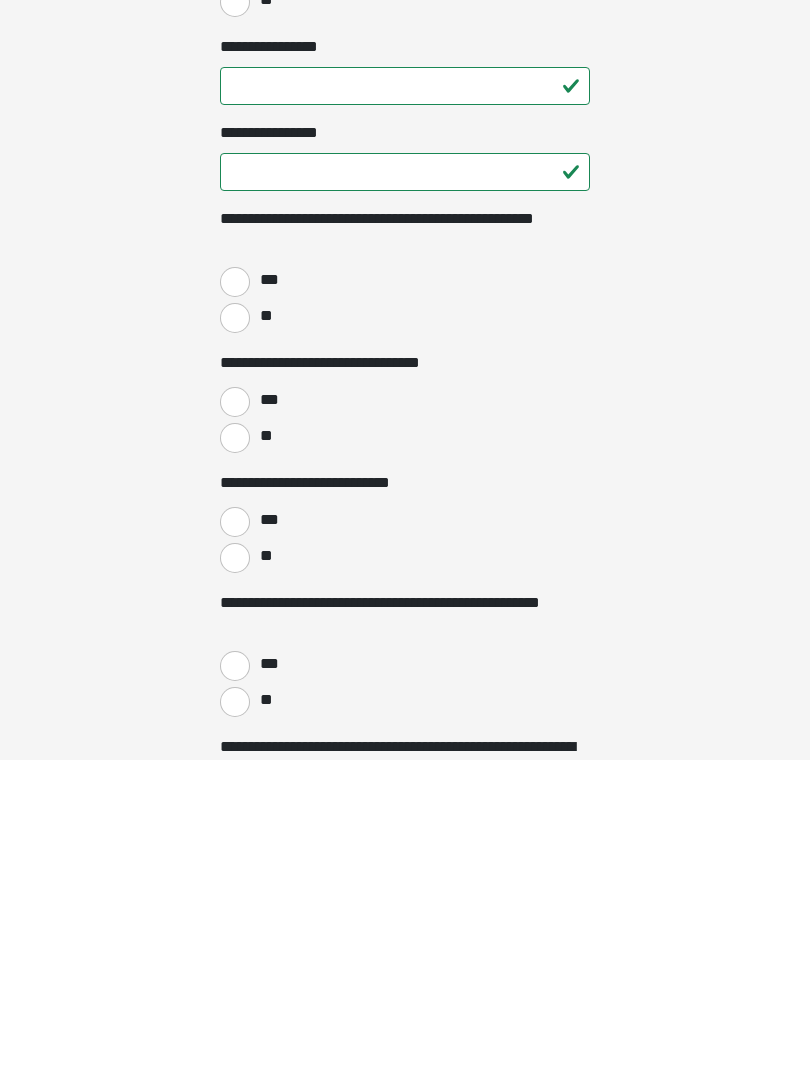 click on "**" at bounding box center [265, 636] 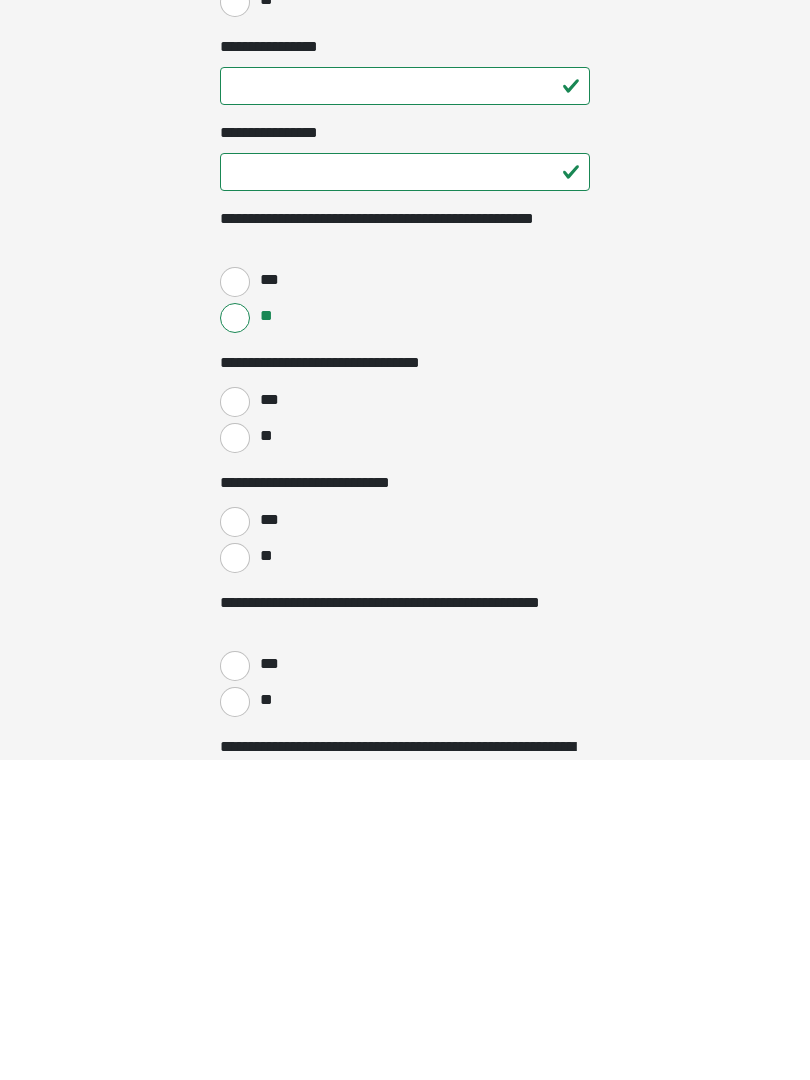 scroll, scrollTop: 4913, scrollLeft: 0, axis: vertical 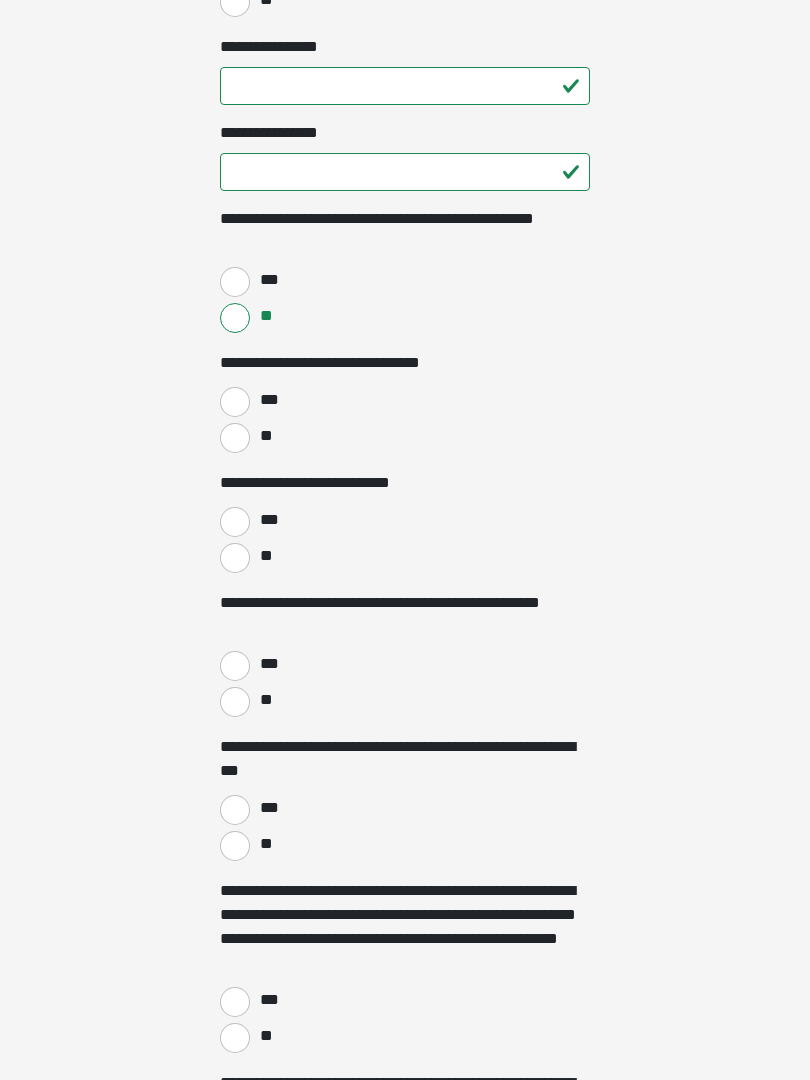 click on "***" at bounding box center [268, 400] 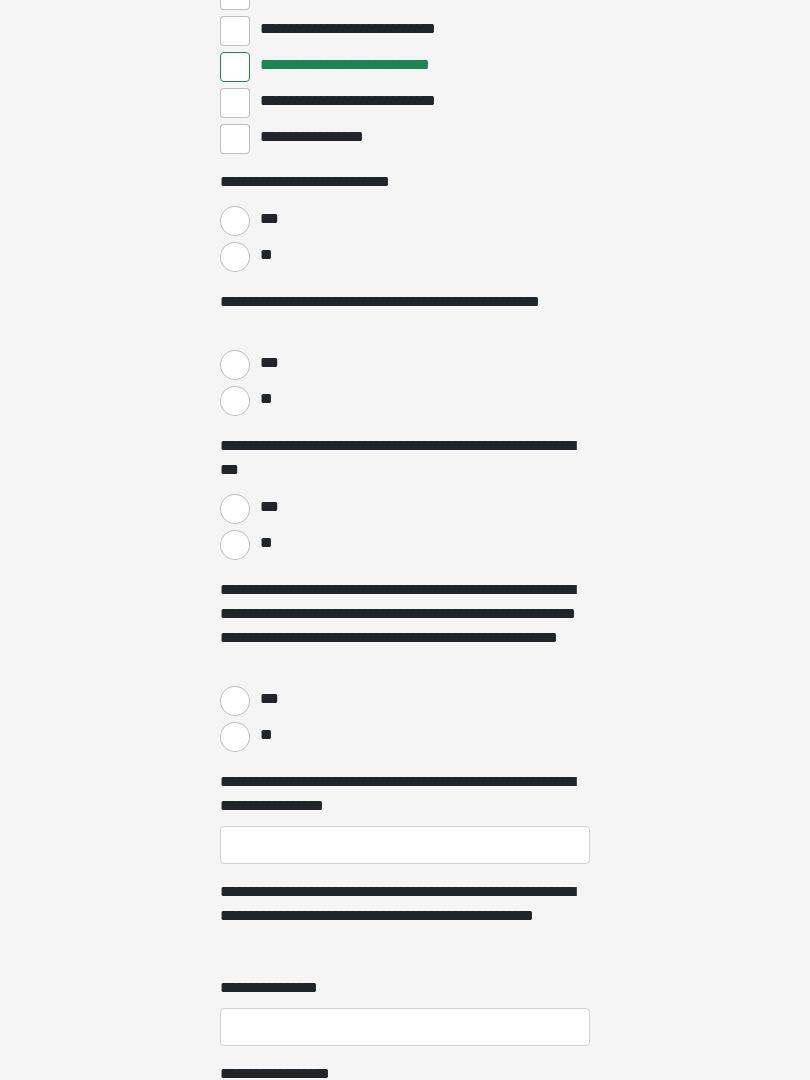 scroll, scrollTop: 5512, scrollLeft: 0, axis: vertical 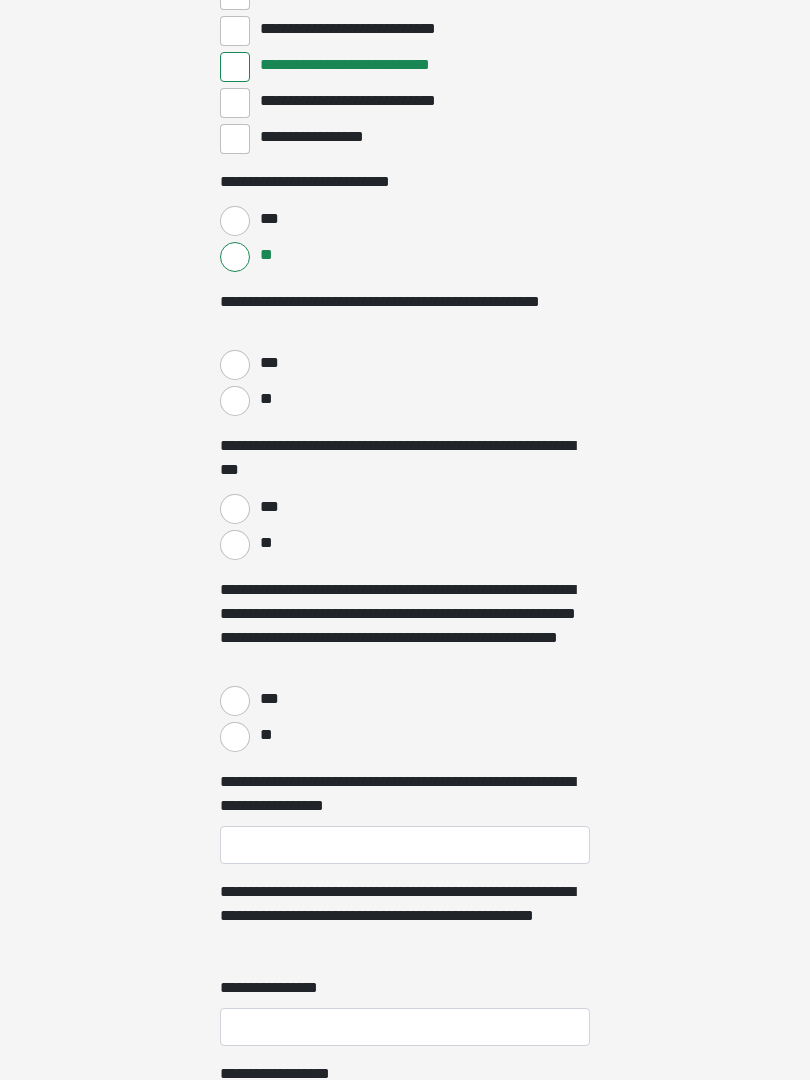 click on "**" at bounding box center [235, 401] 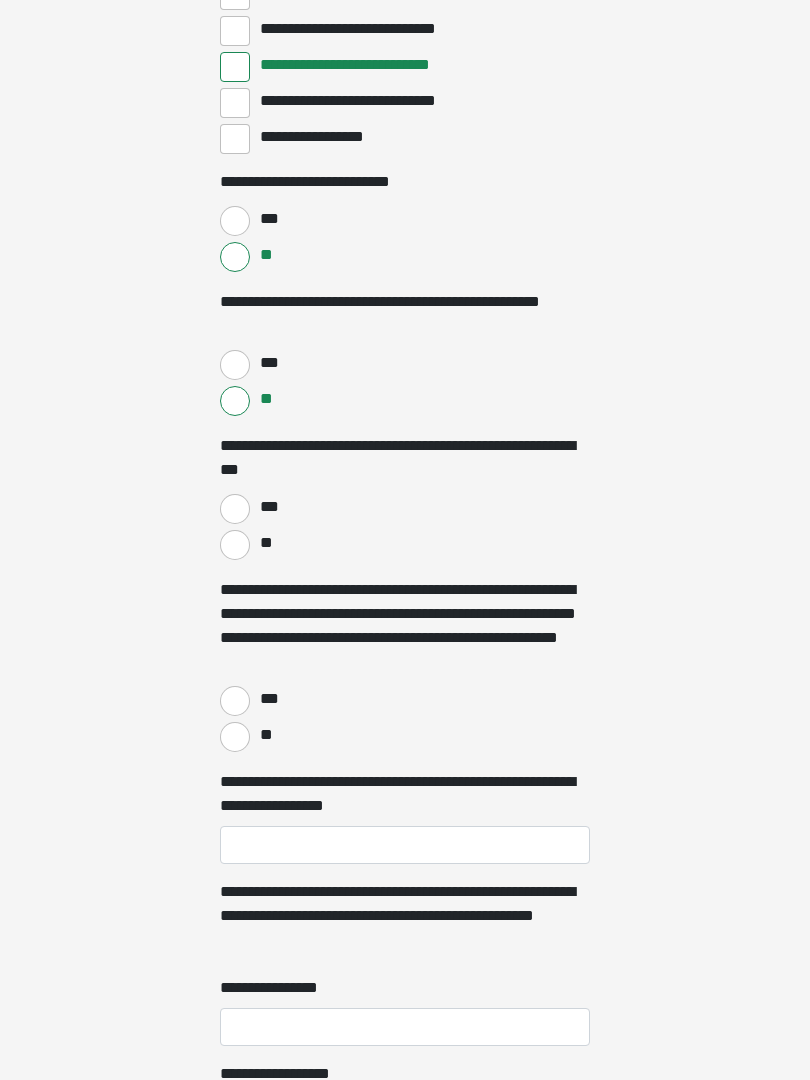 click on "***" at bounding box center [268, 507] 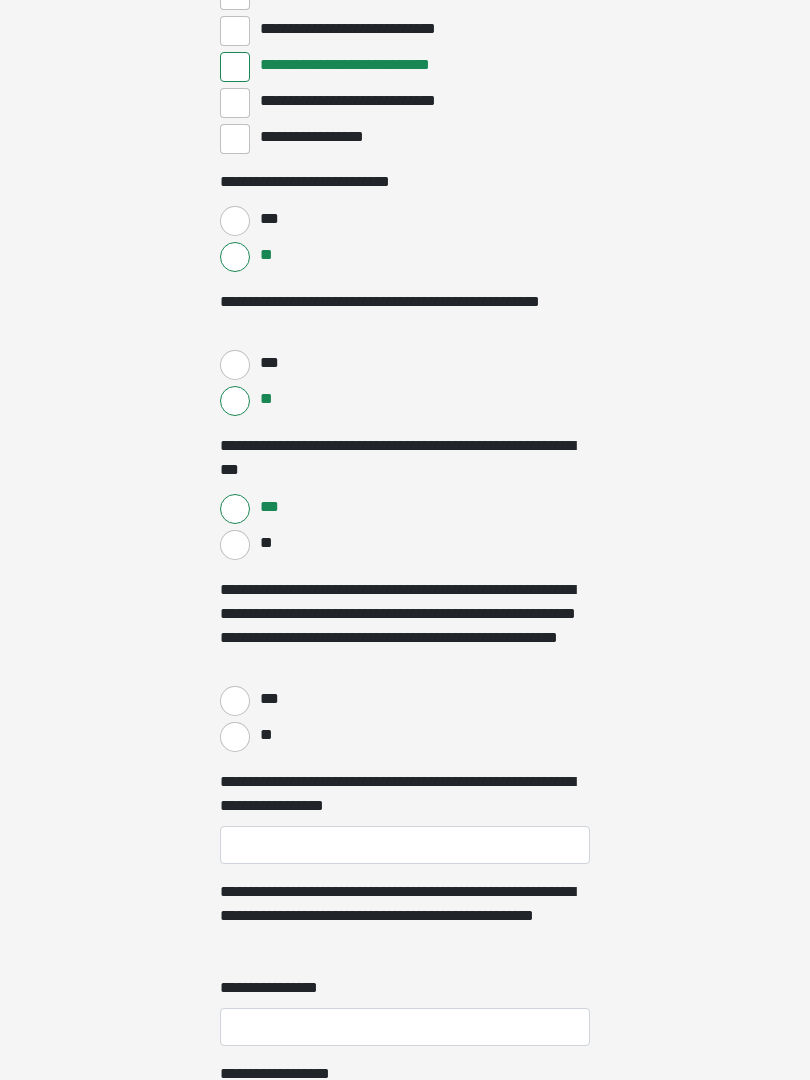 click on "**" at bounding box center [265, 735] 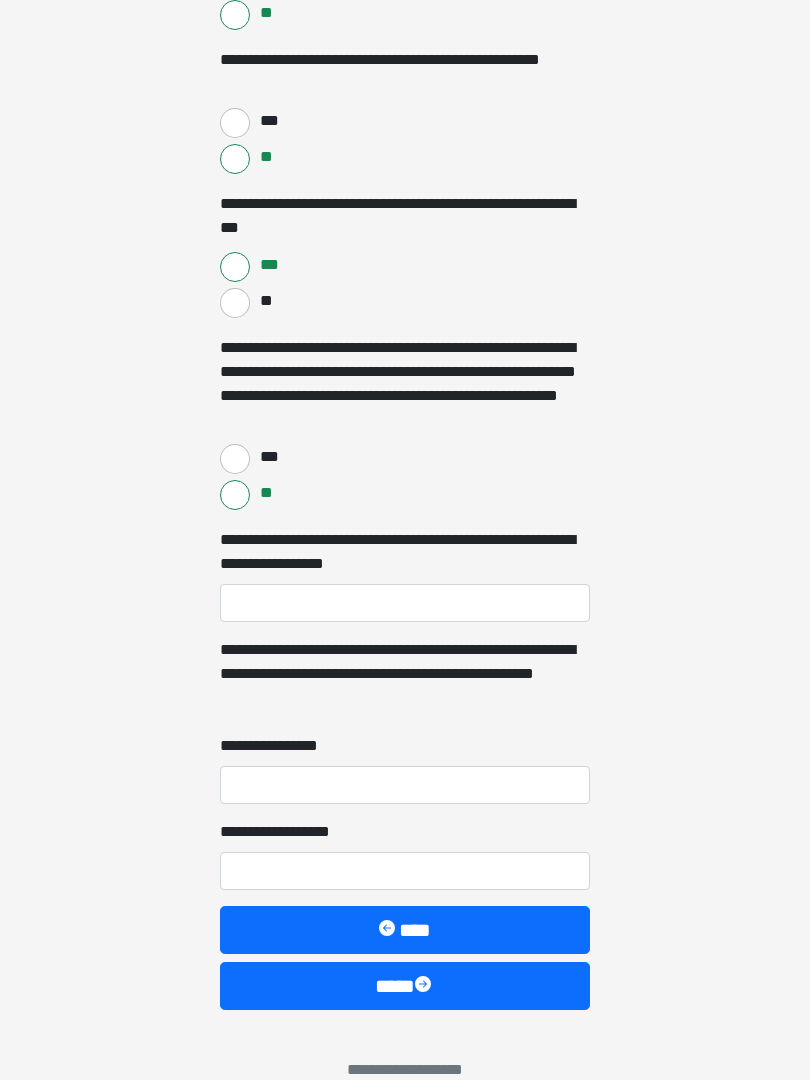 scroll, scrollTop: 5787, scrollLeft: 0, axis: vertical 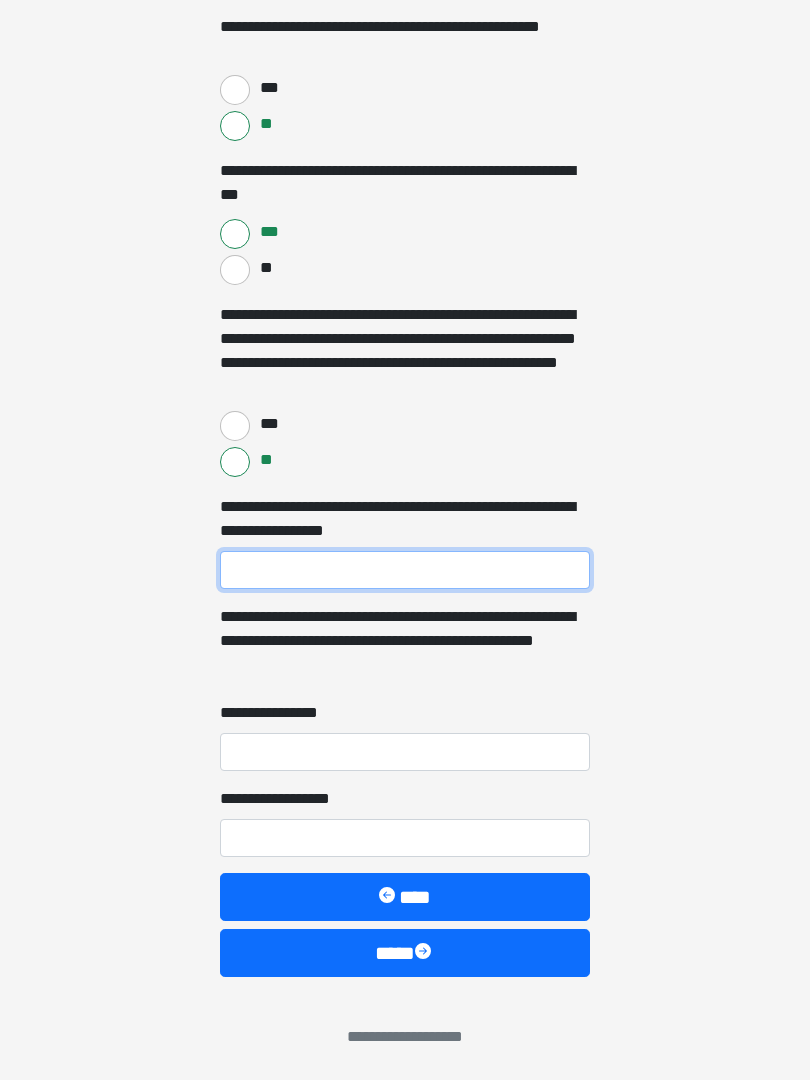 click on "**********" at bounding box center (405, 570) 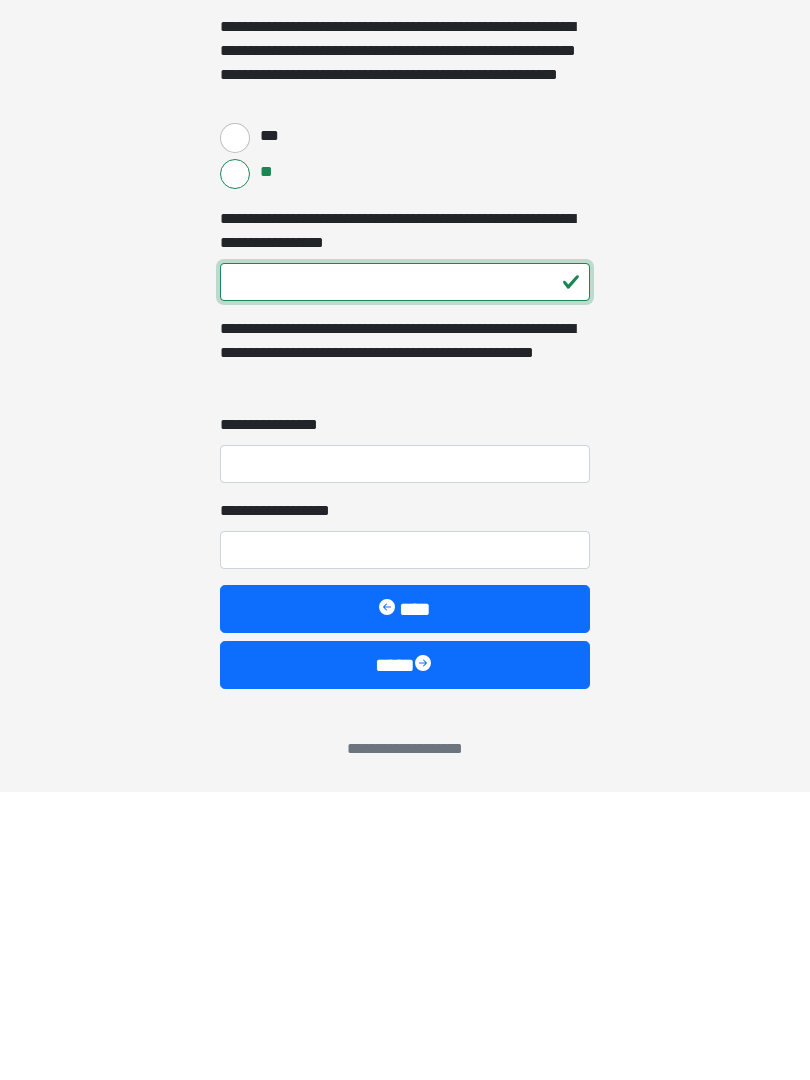 type on "***" 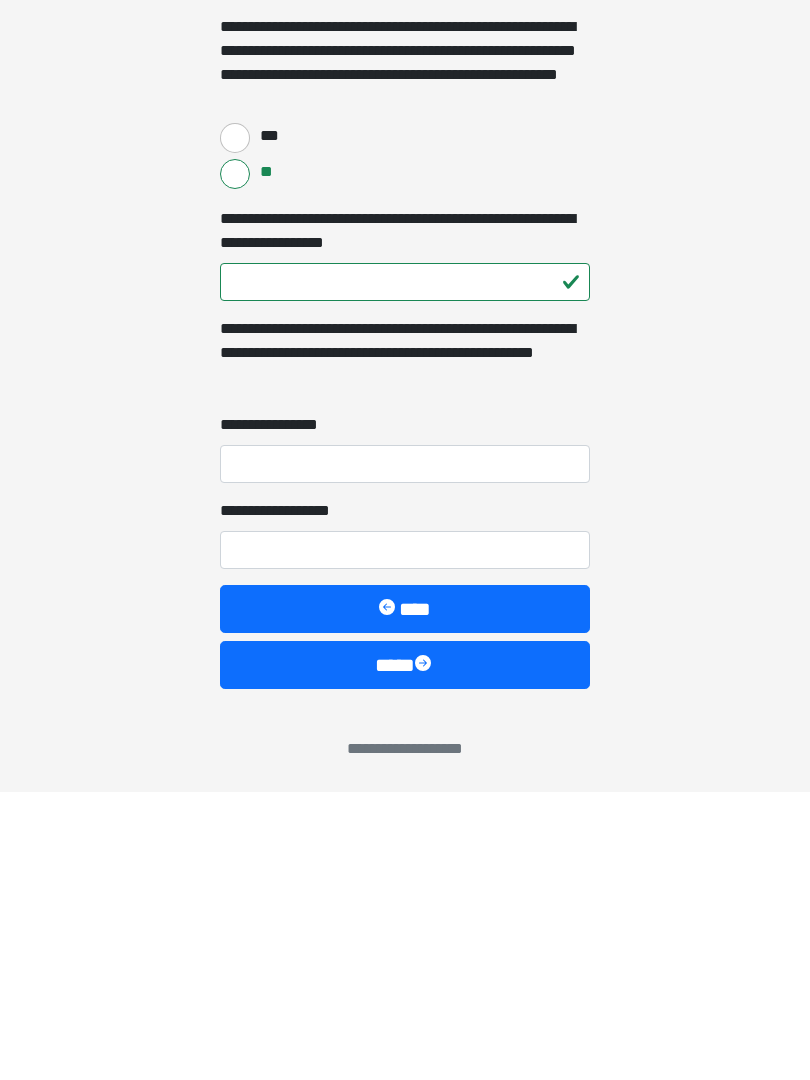 click on "**********" at bounding box center [405, 752] 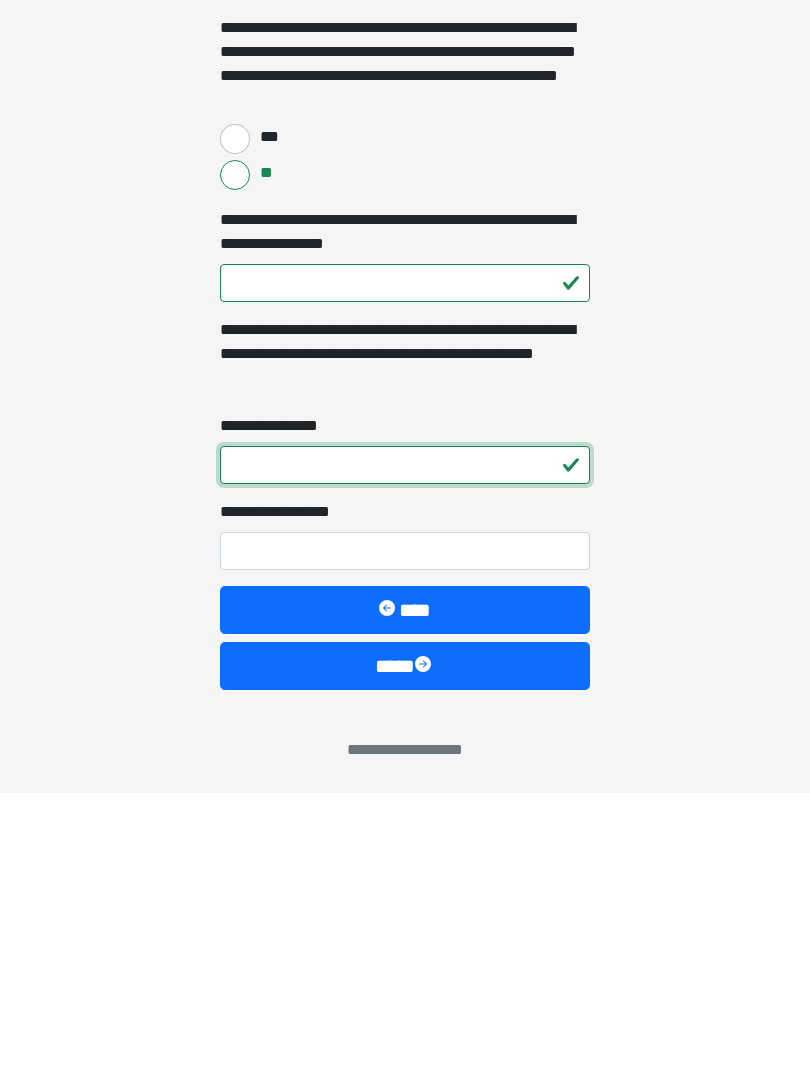 type on "*" 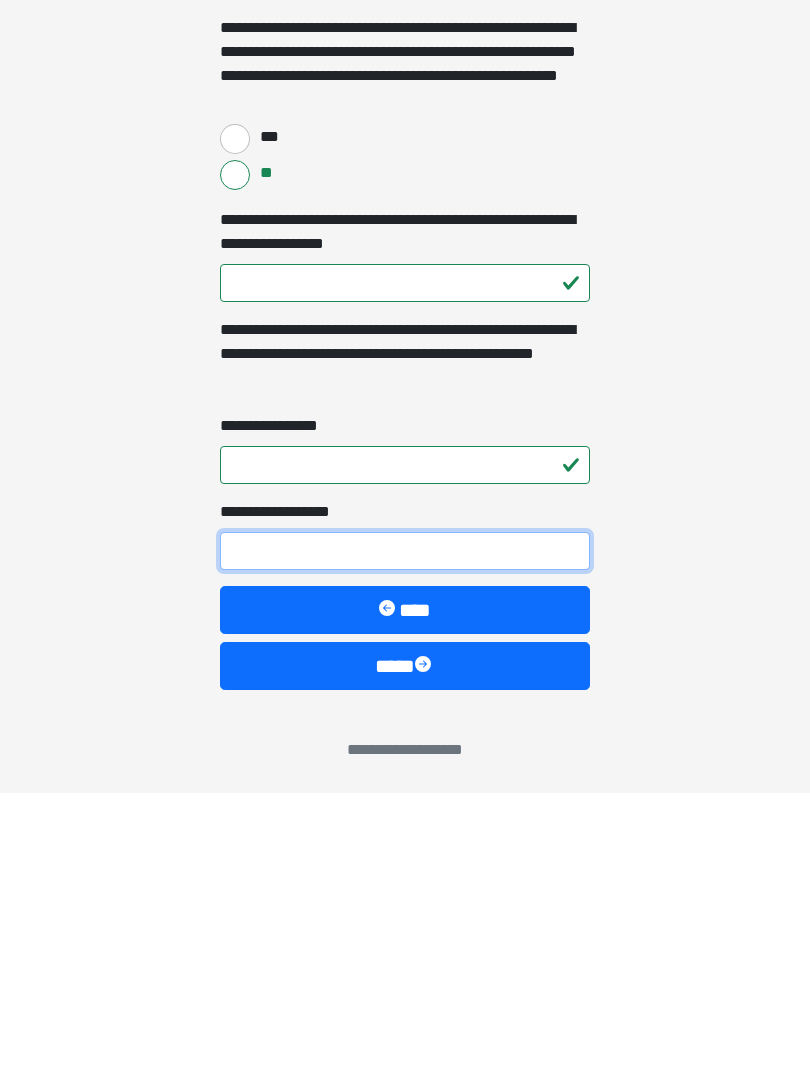 click on "**********" at bounding box center (405, 838) 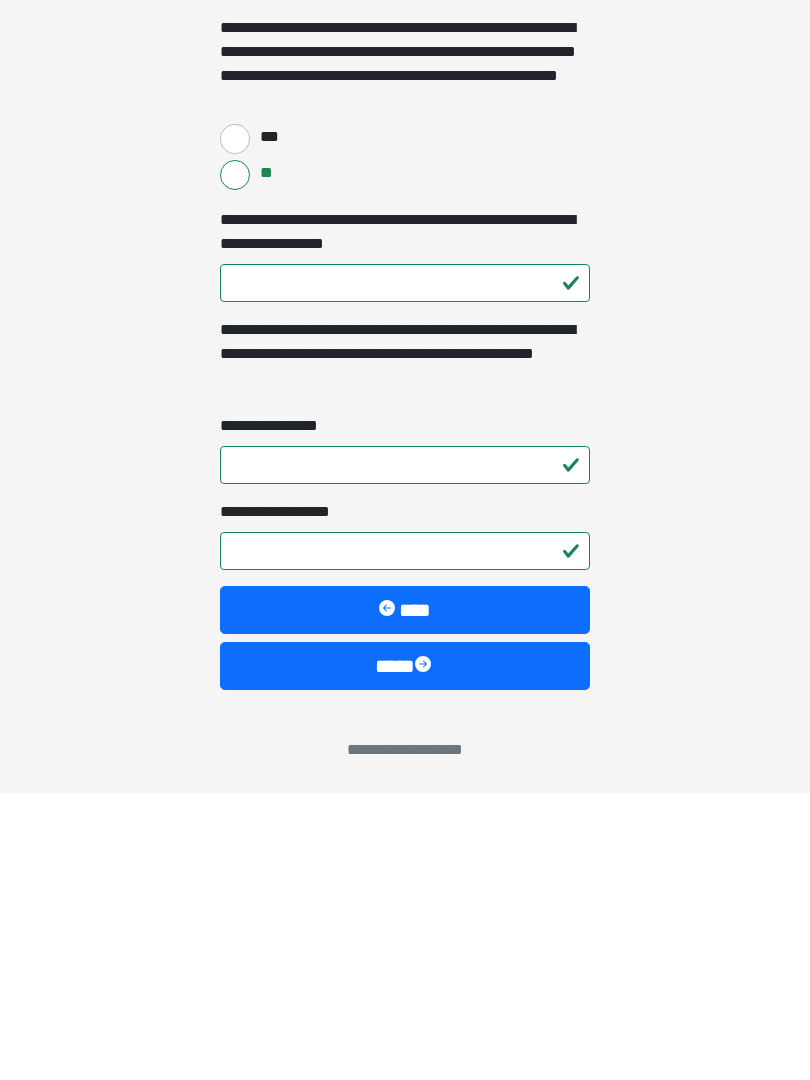 click on "****" at bounding box center [405, 953] 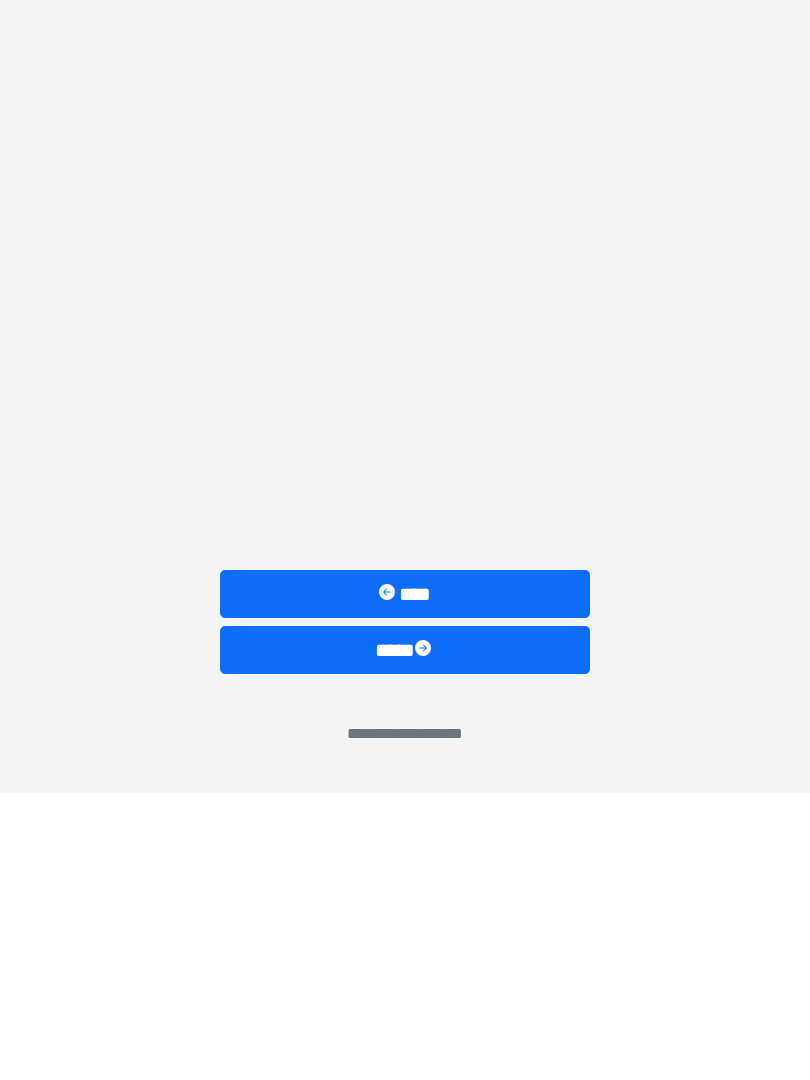 scroll, scrollTop: 0, scrollLeft: 0, axis: both 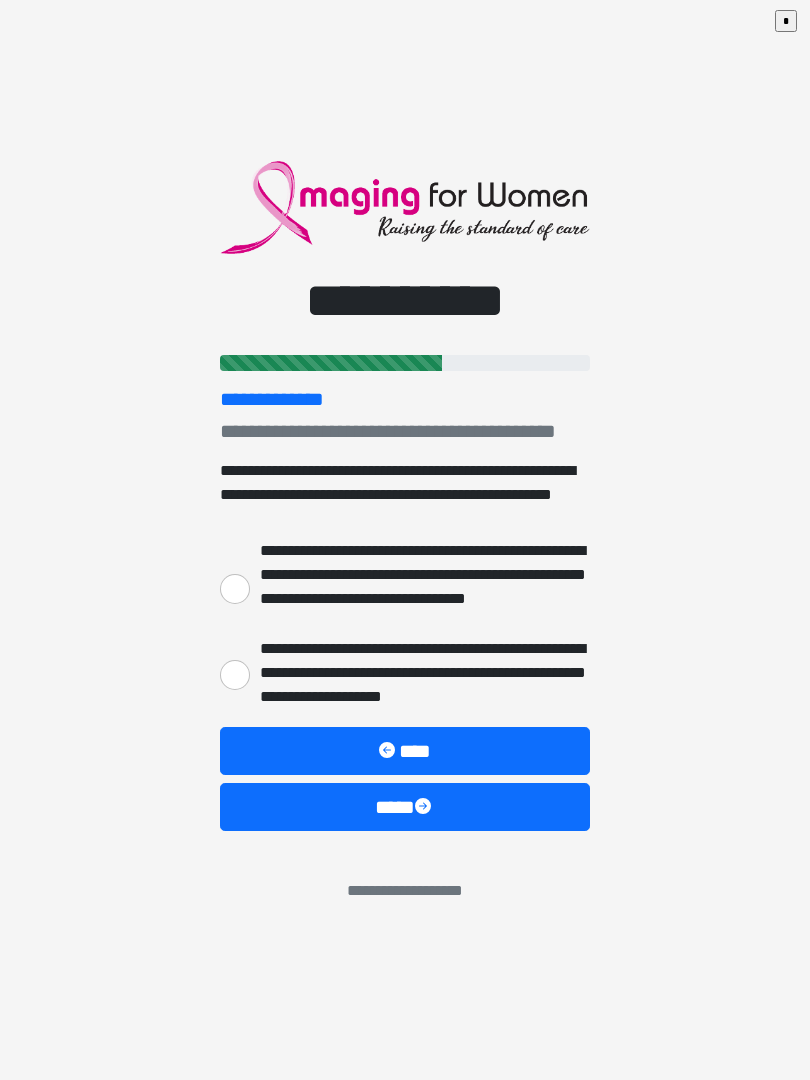 click on "**********" at bounding box center (420, 673) 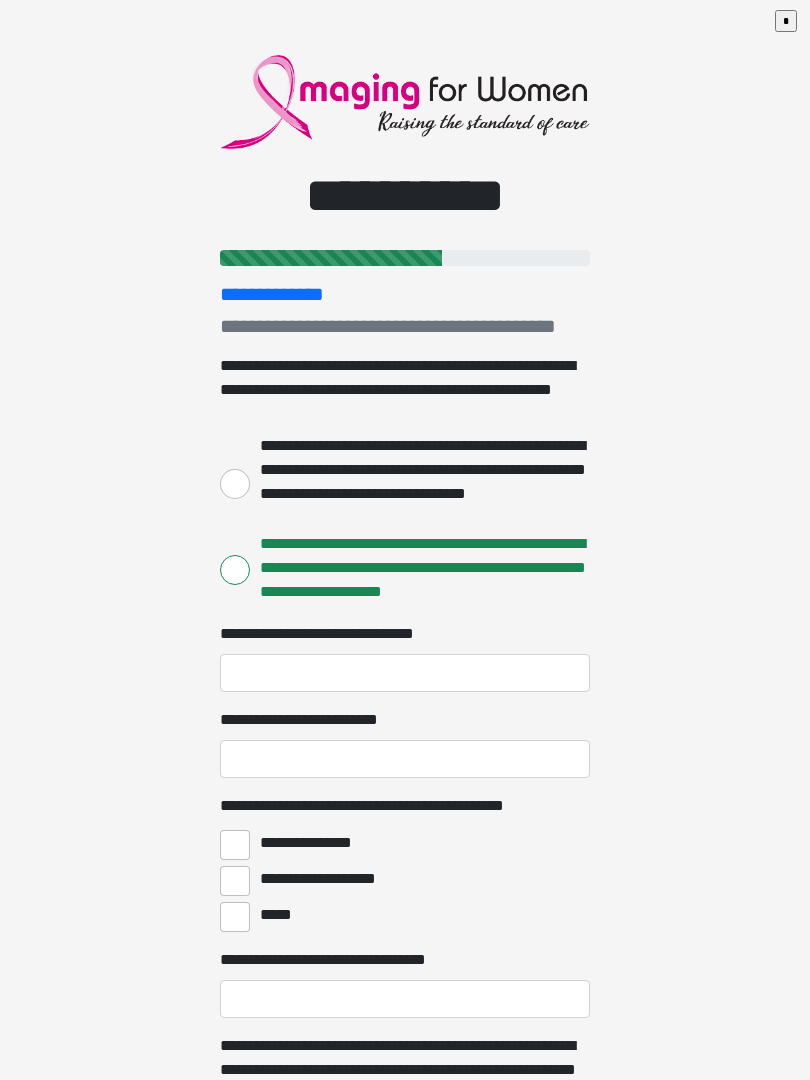 click on "**********" at bounding box center [420, 482] 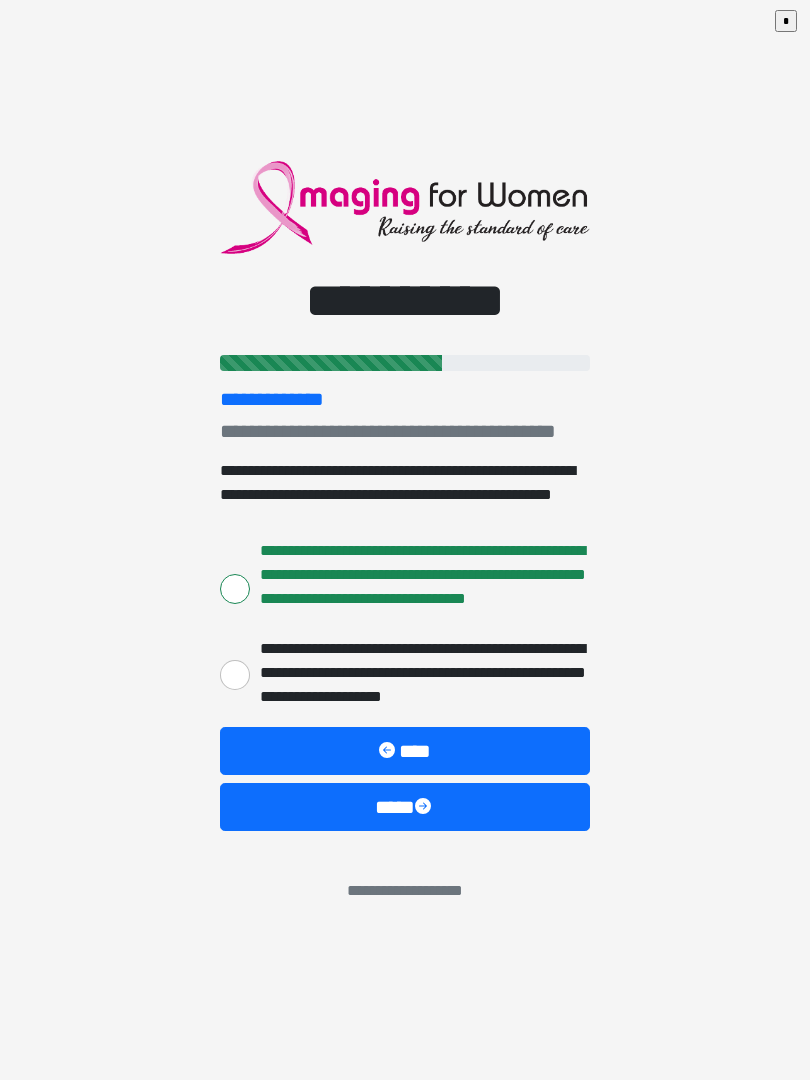 click on "****" at bounding box center [405, 807] 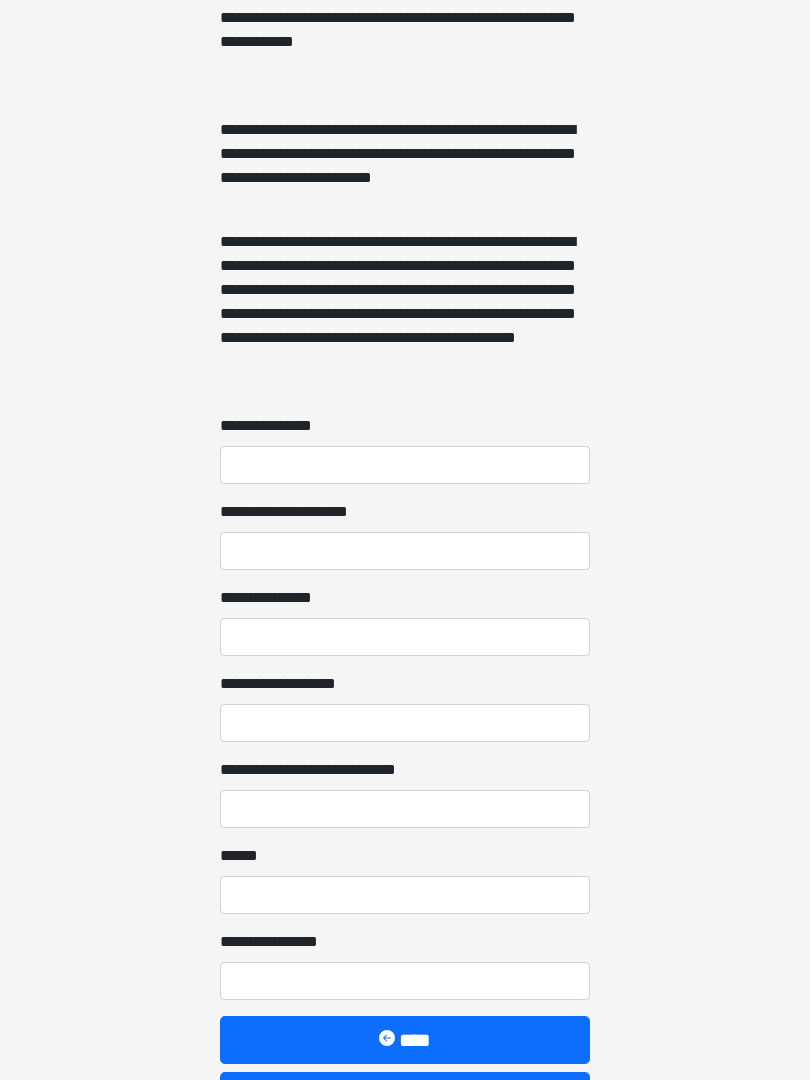 scroll, scrollTop: 1324, scrollLeft: 0, axis: vertical 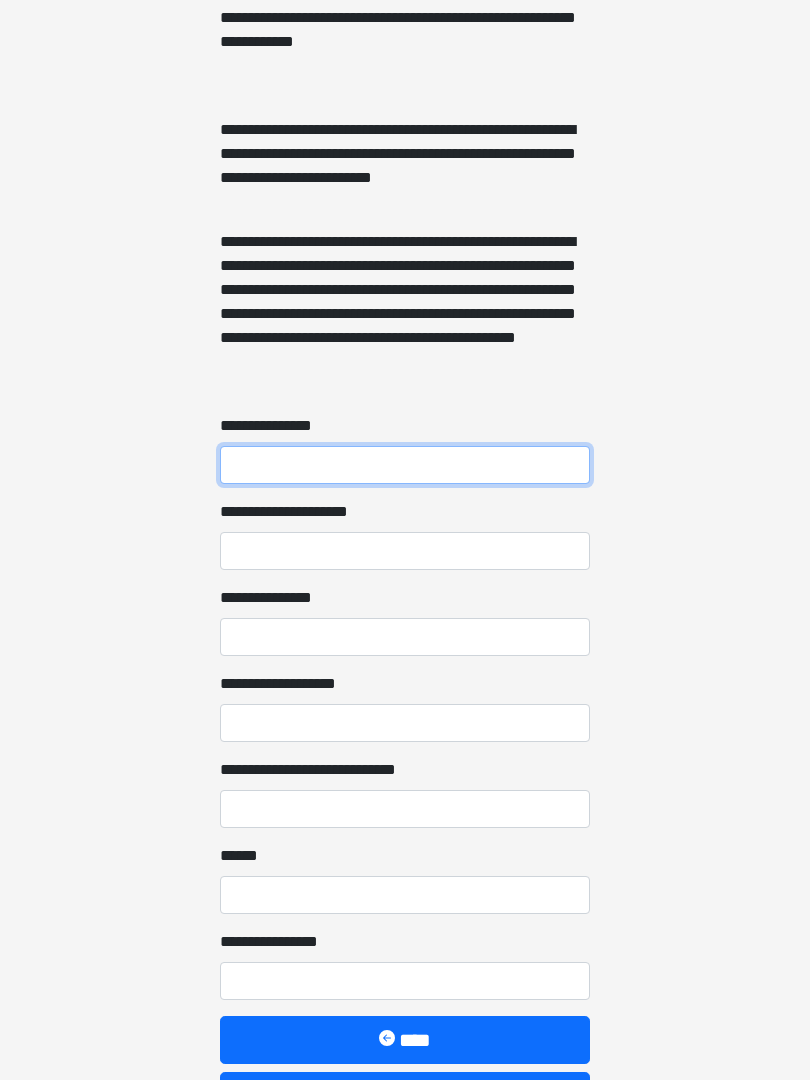 click on "**********" at bounding box center (405, 465) 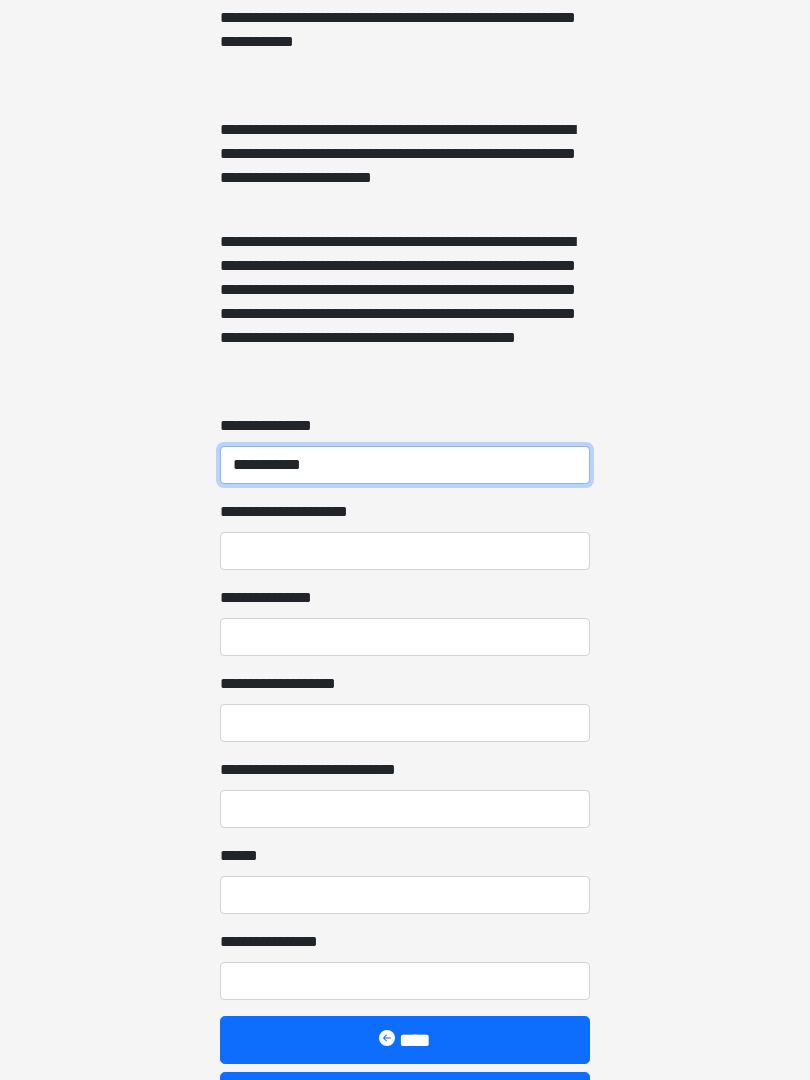 type on "**********" 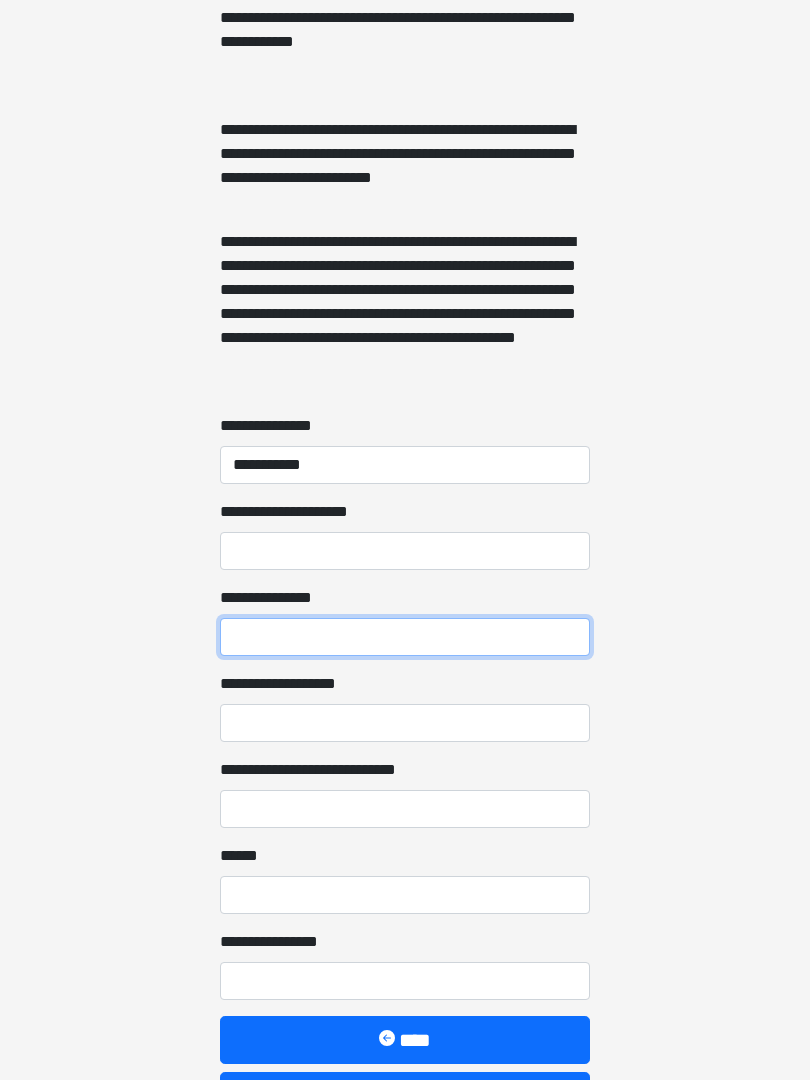 click on "**********" at bounding box center [405, 637] 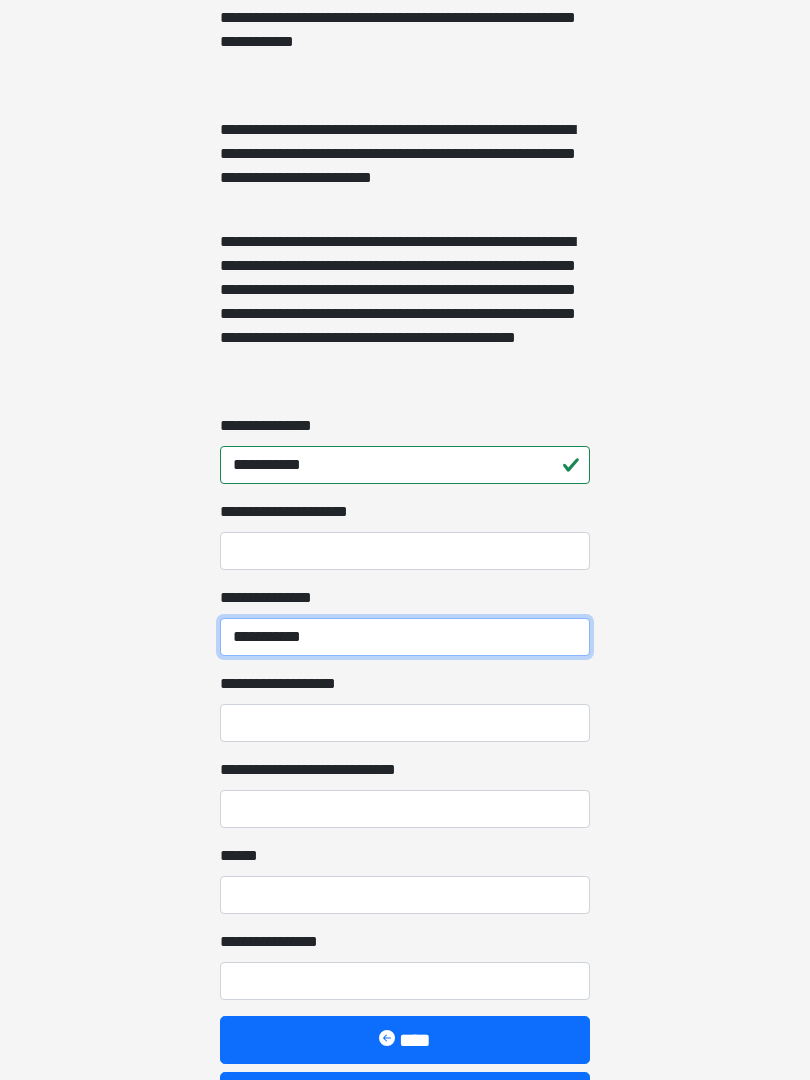 type on "**********" 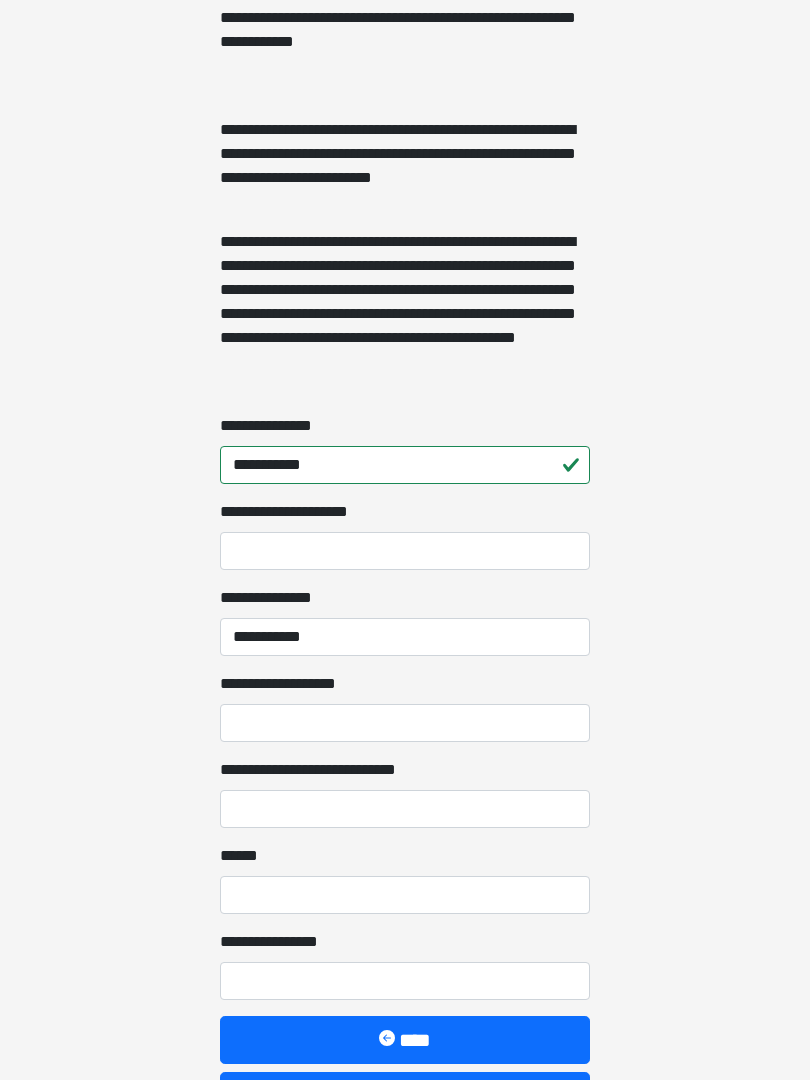 click on "**********" at bounding box center [405, 723] 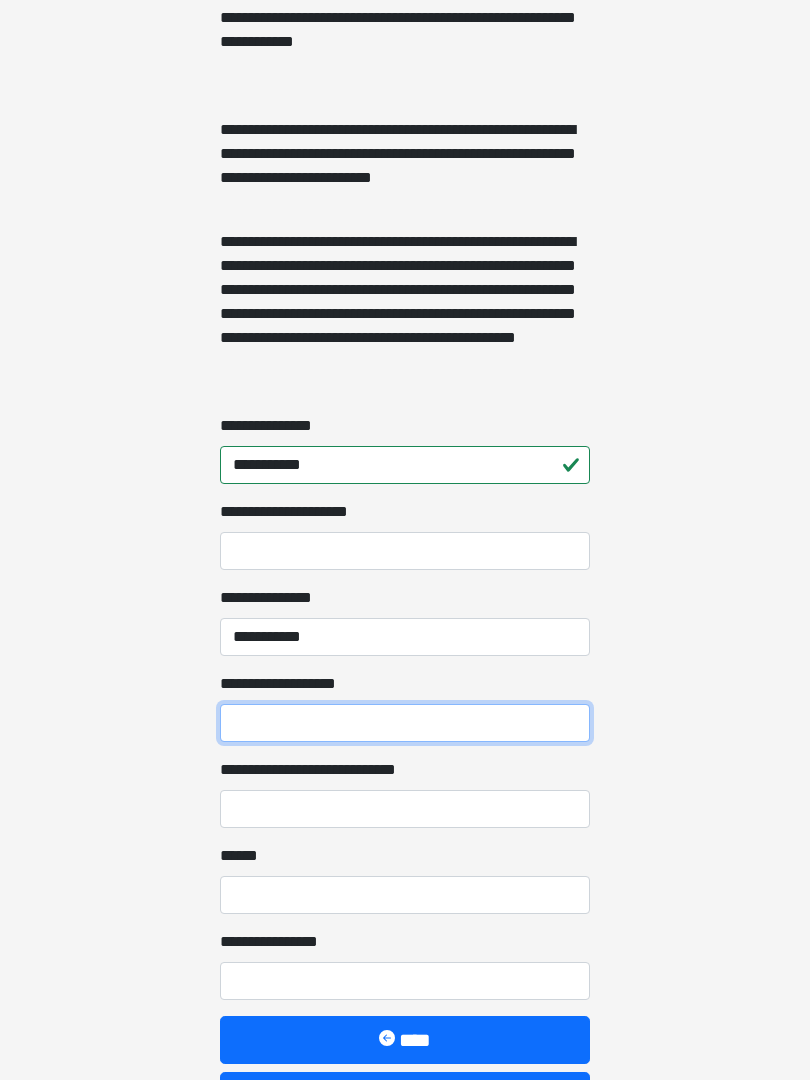 scroll, scrollTop: 1346, scrollLeft: 0, axis: vertical 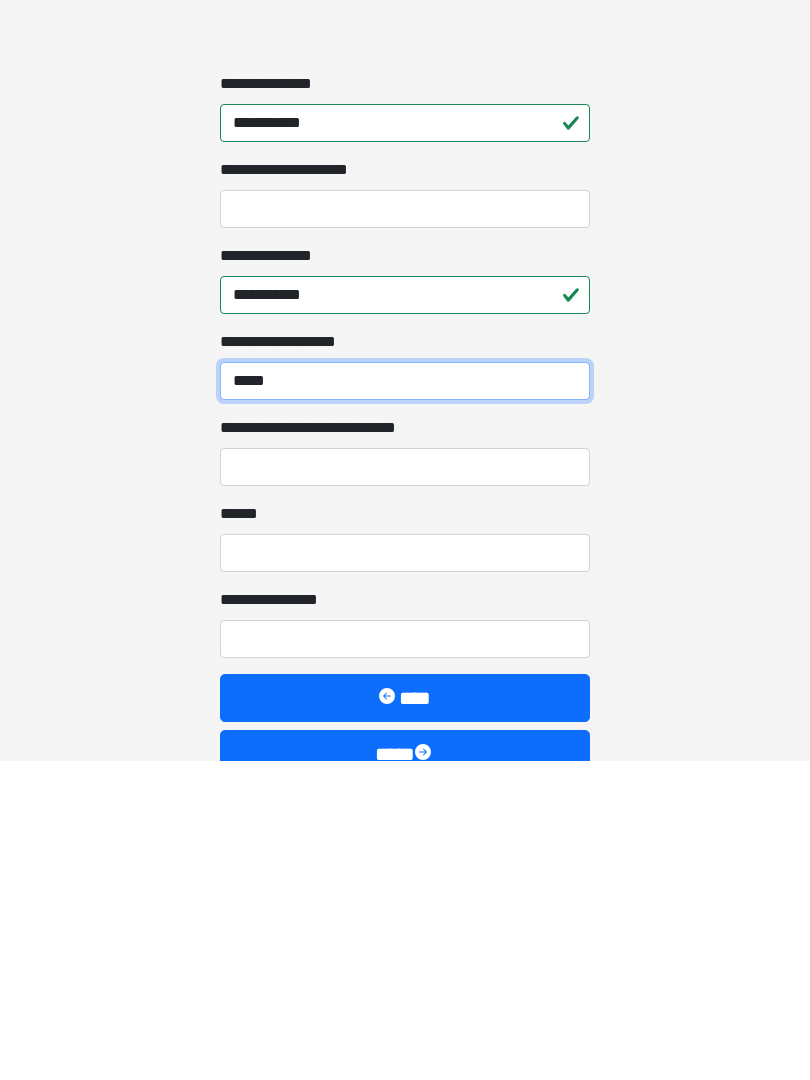 type on "*****" 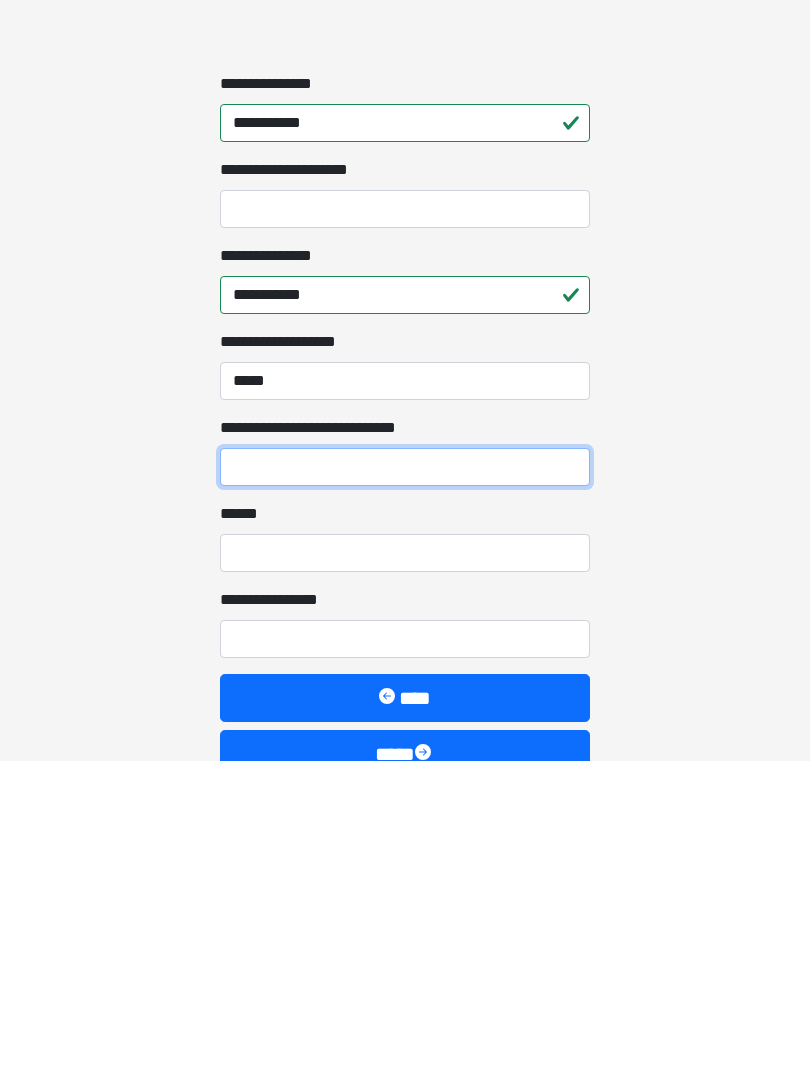 click on "**********" at bounding box center (405, 787) 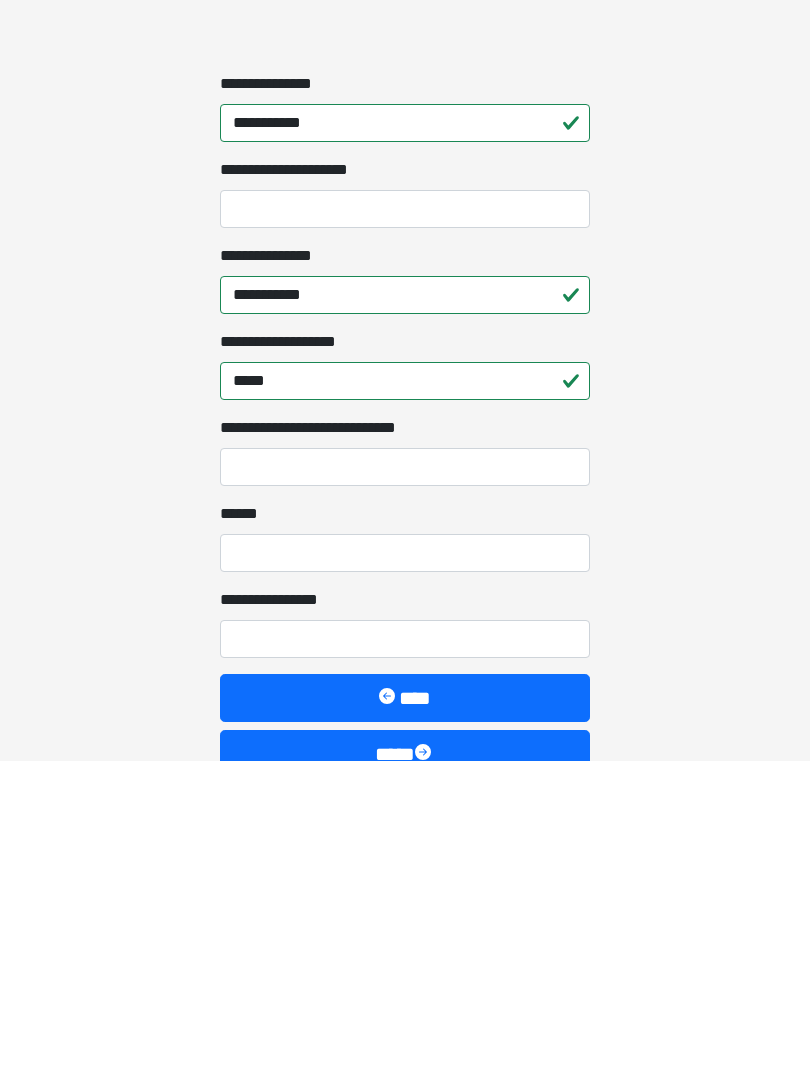 click on "**********" at bounding box center [405, 615] 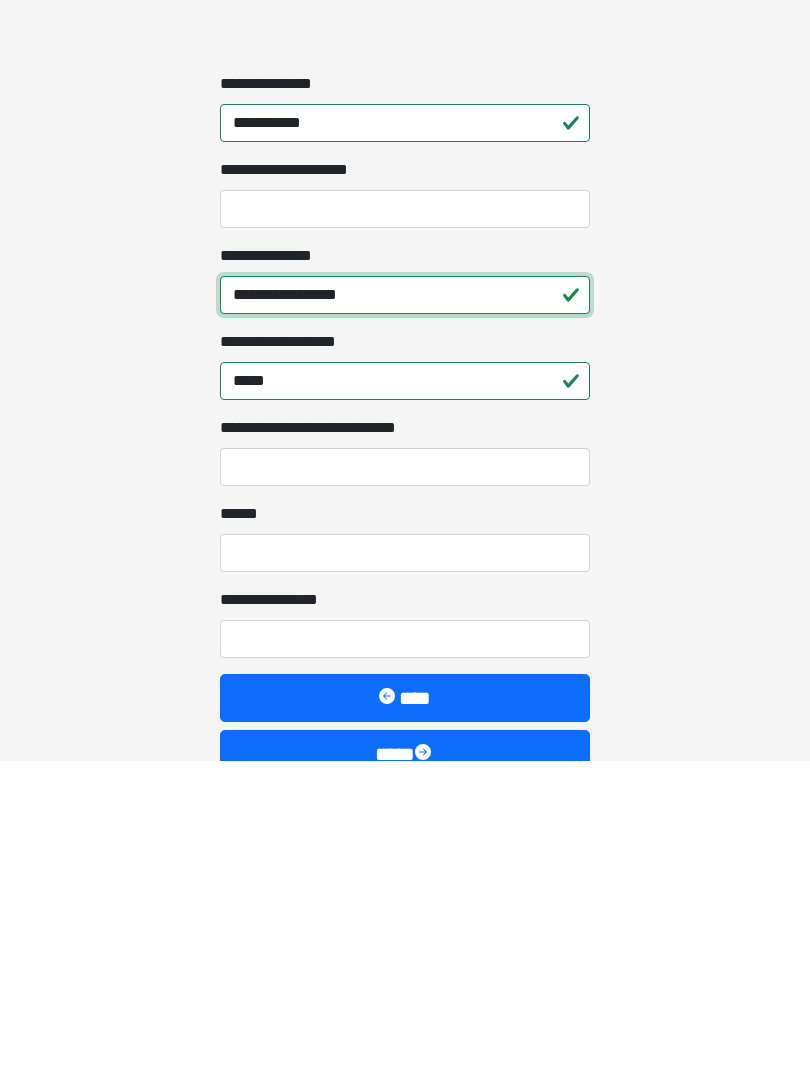type on "**********" 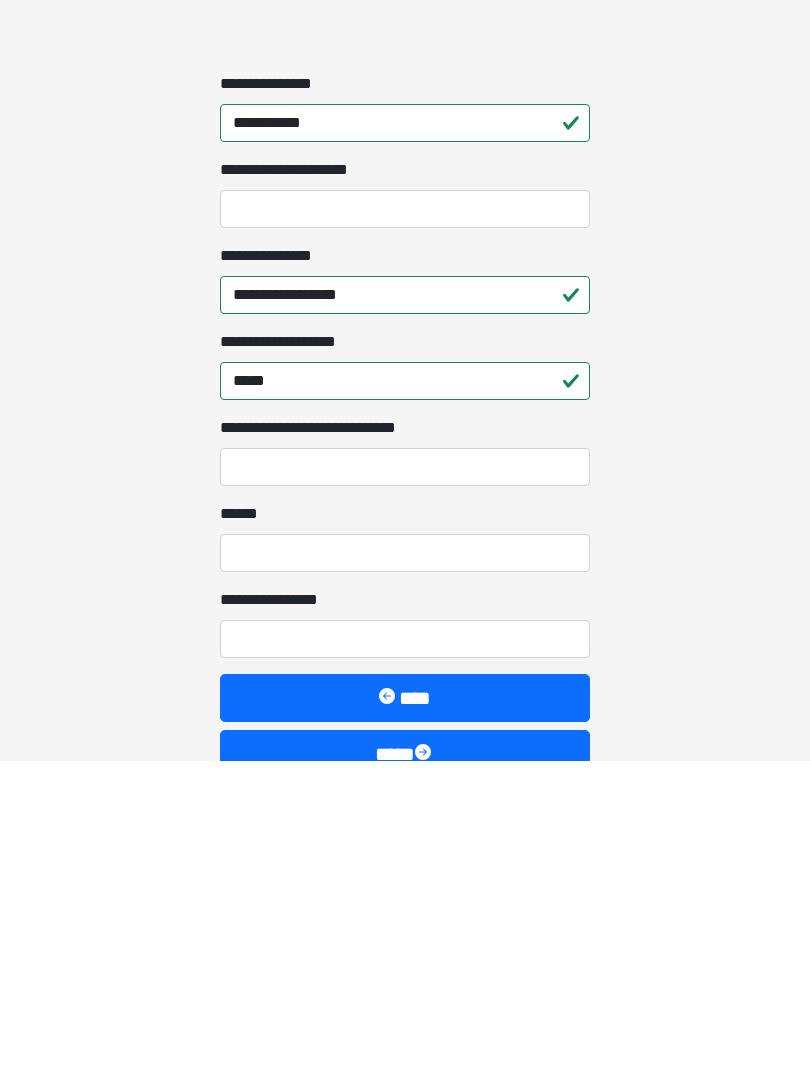 click on "**********" at bounding box center [405, 787] 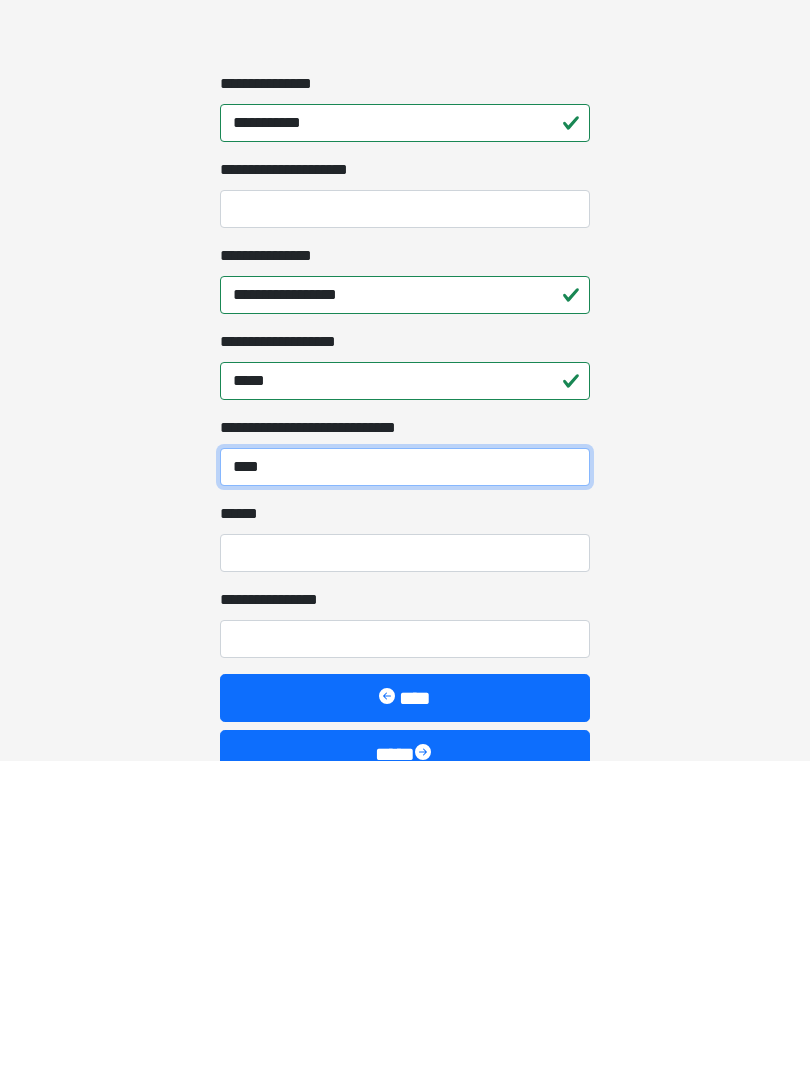 type on "****" 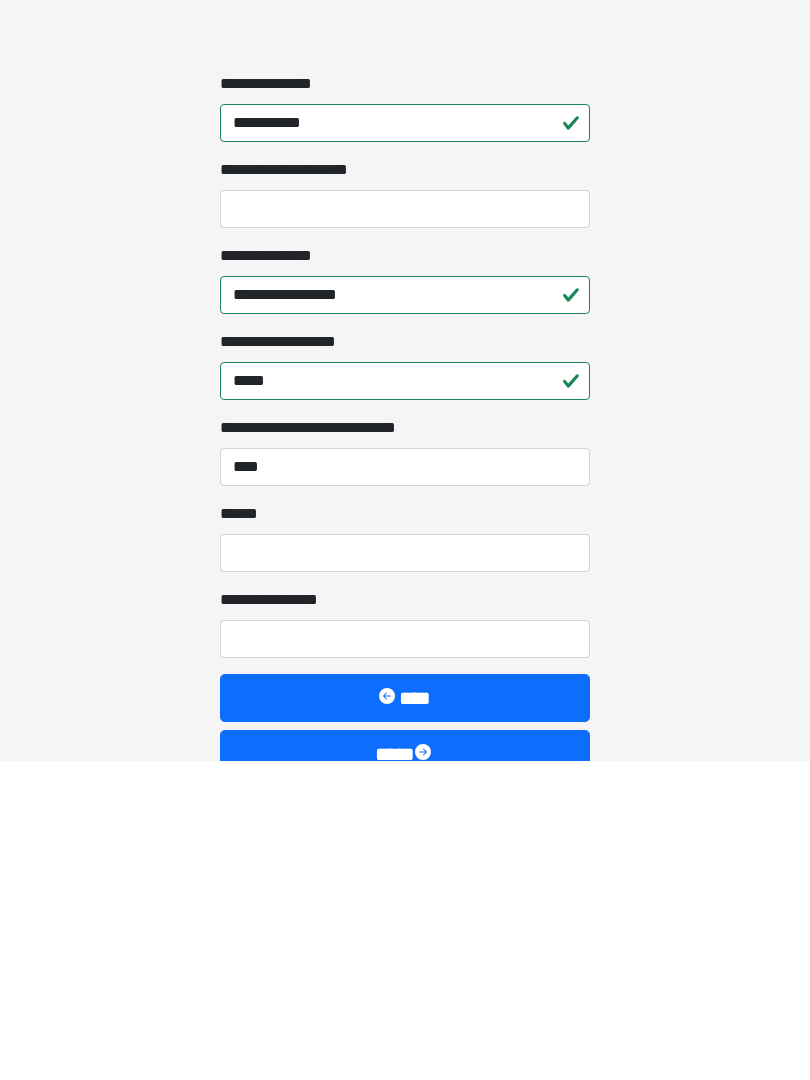 click on "**** *" at bounding box center [405, 873] 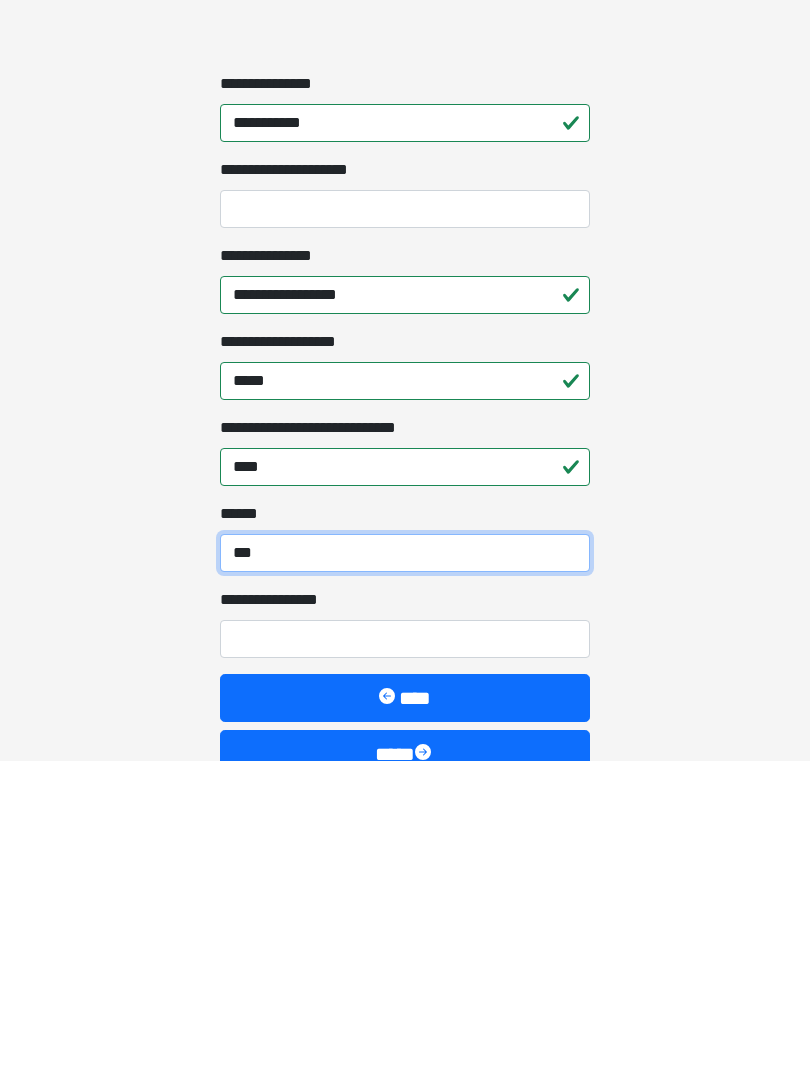 type on "***" 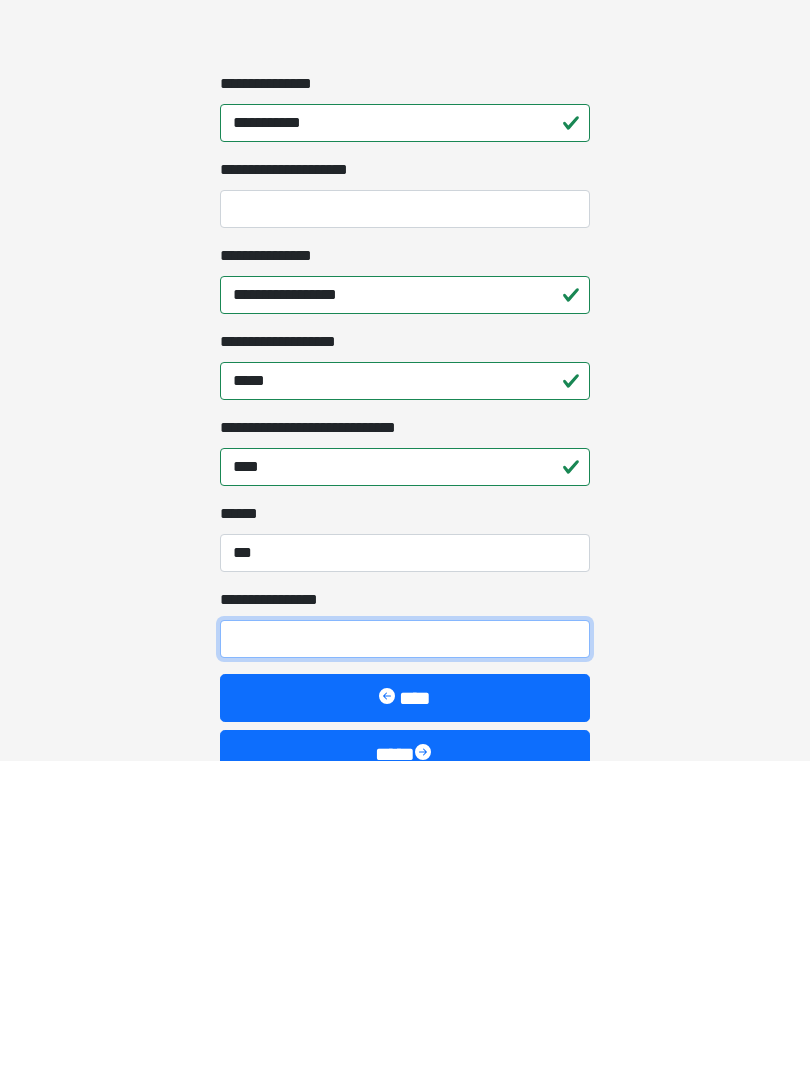 click on "**********" at bounding box center [405, 959] 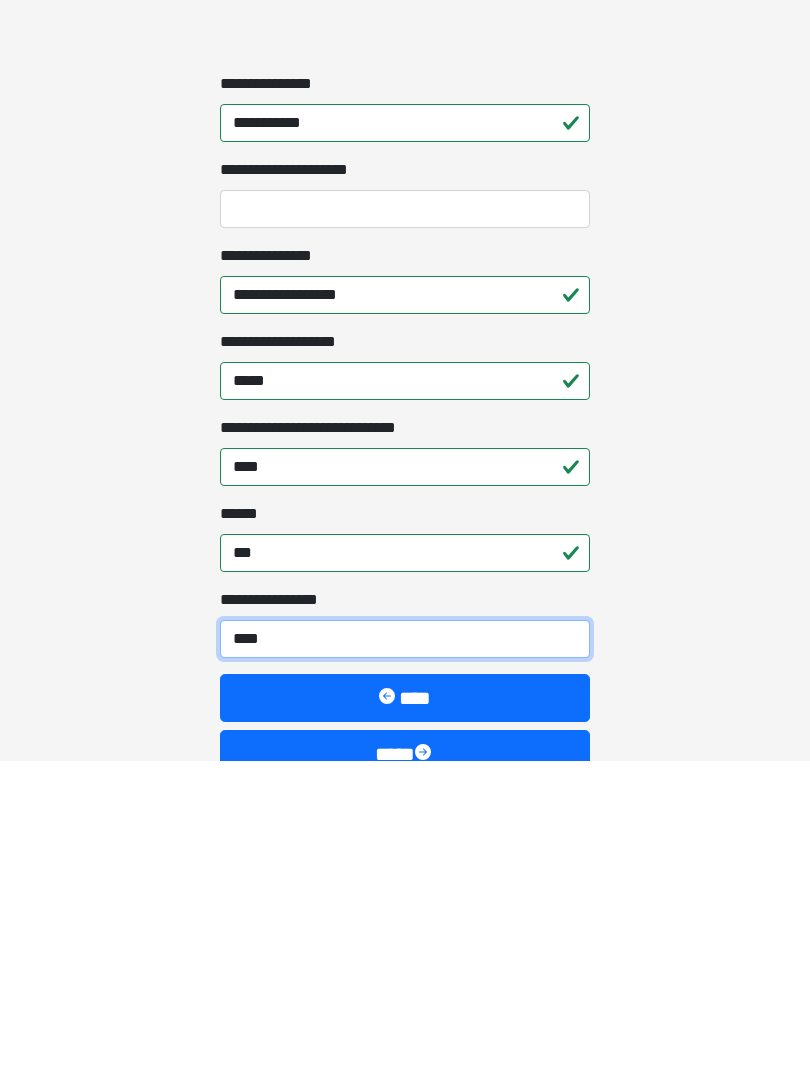 type on "*****" 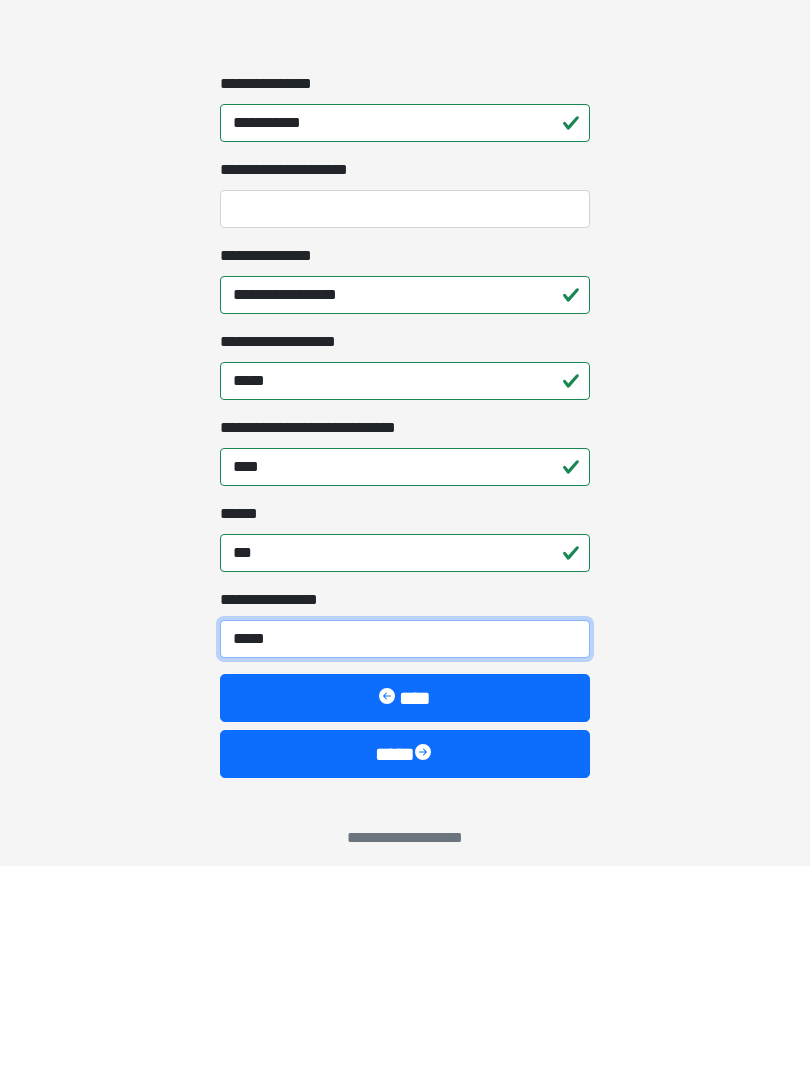 scroll, scrollTop: 1467, scrollLeft: 0, axis: vertical 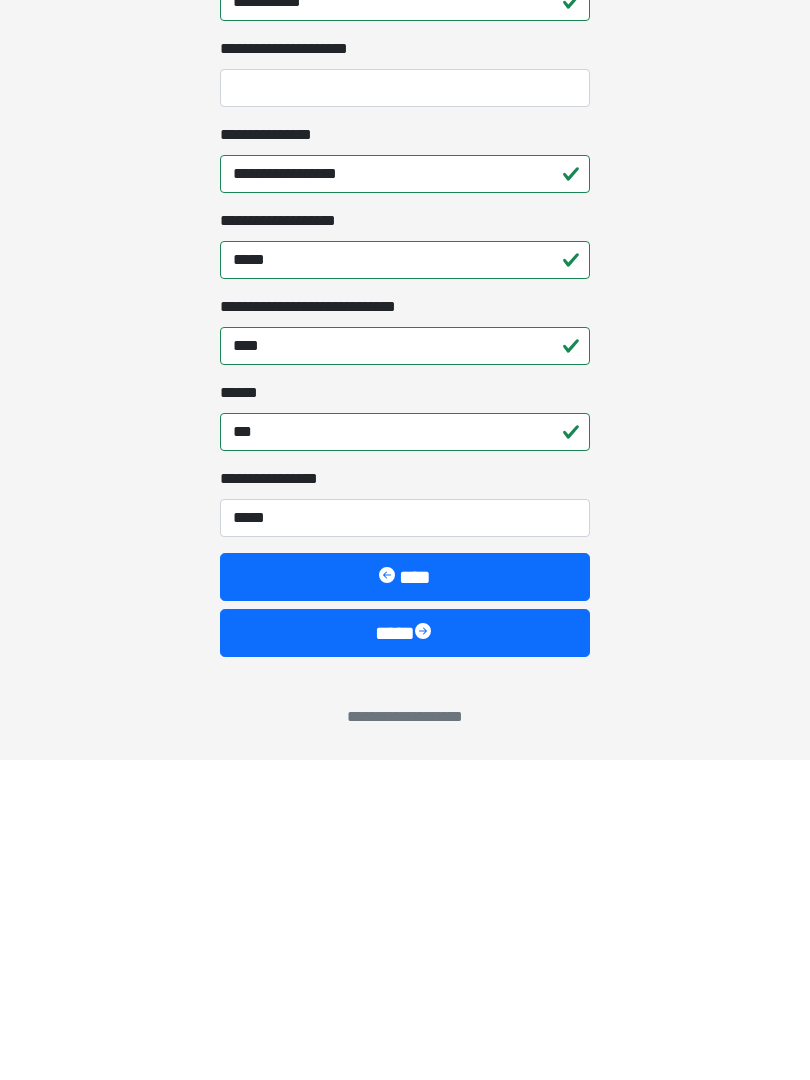 click on "****" at bounding box center [405, 953] 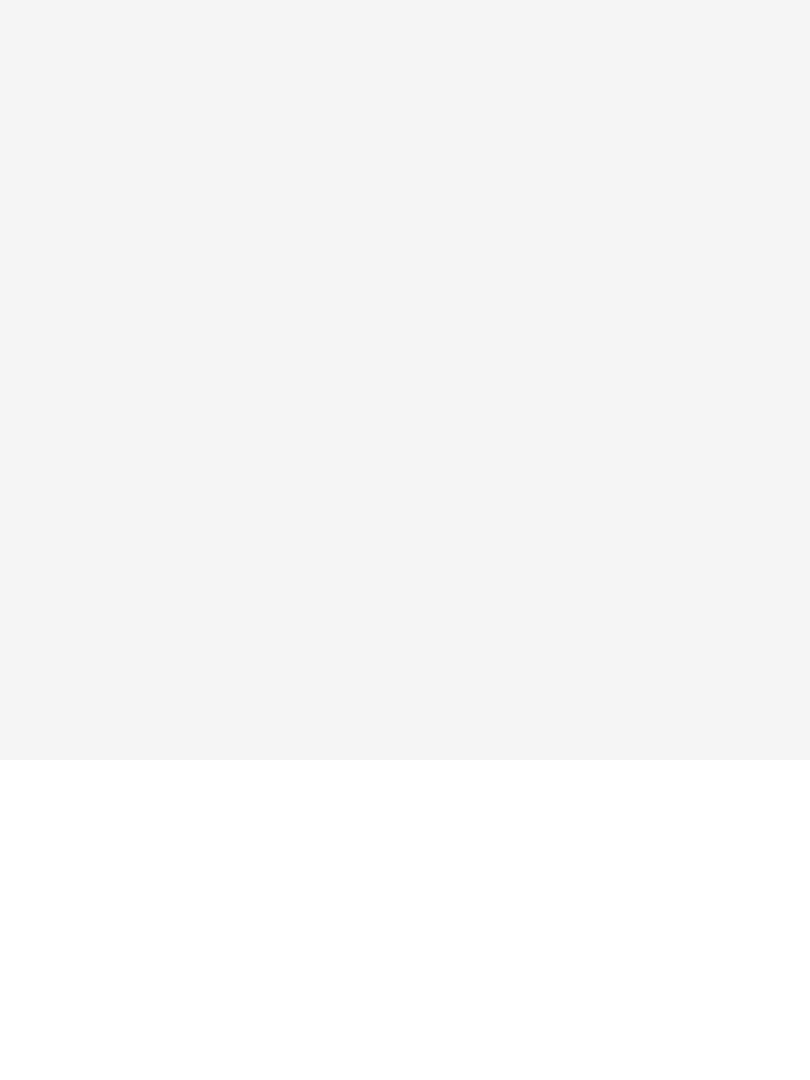 scroll, scrollTop: 0, scrollLeft: 0, axis: both 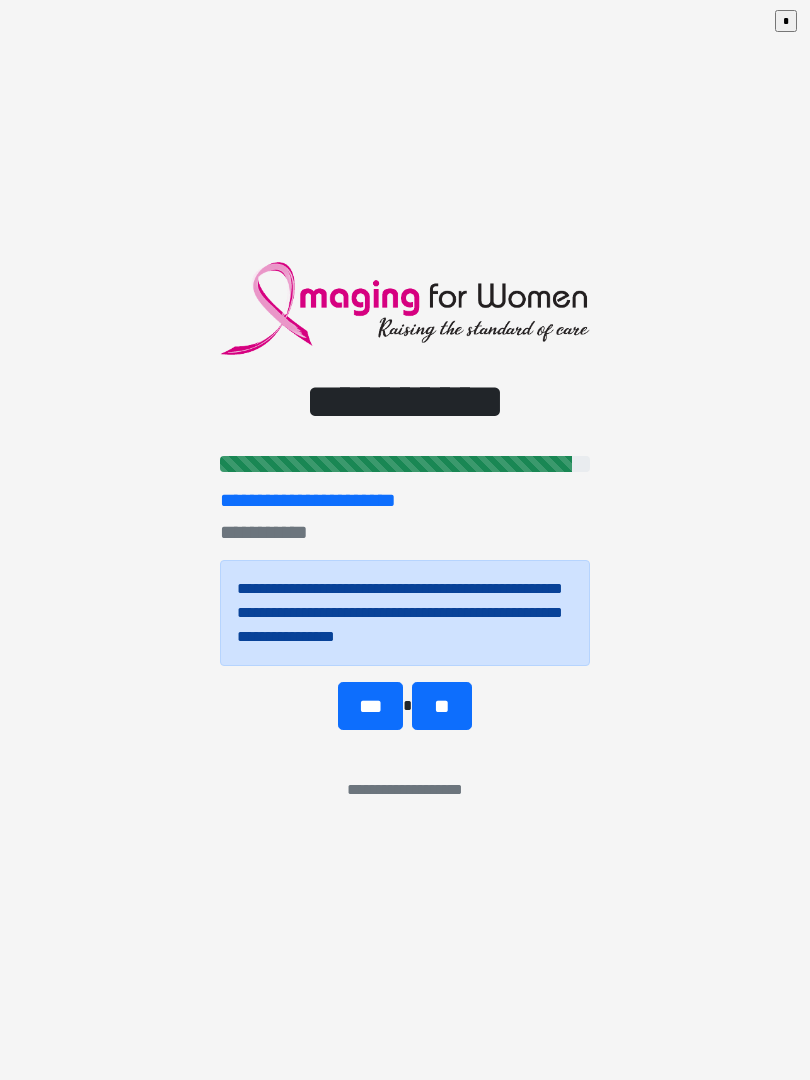 click on "***" at bounding box center (370, 706) 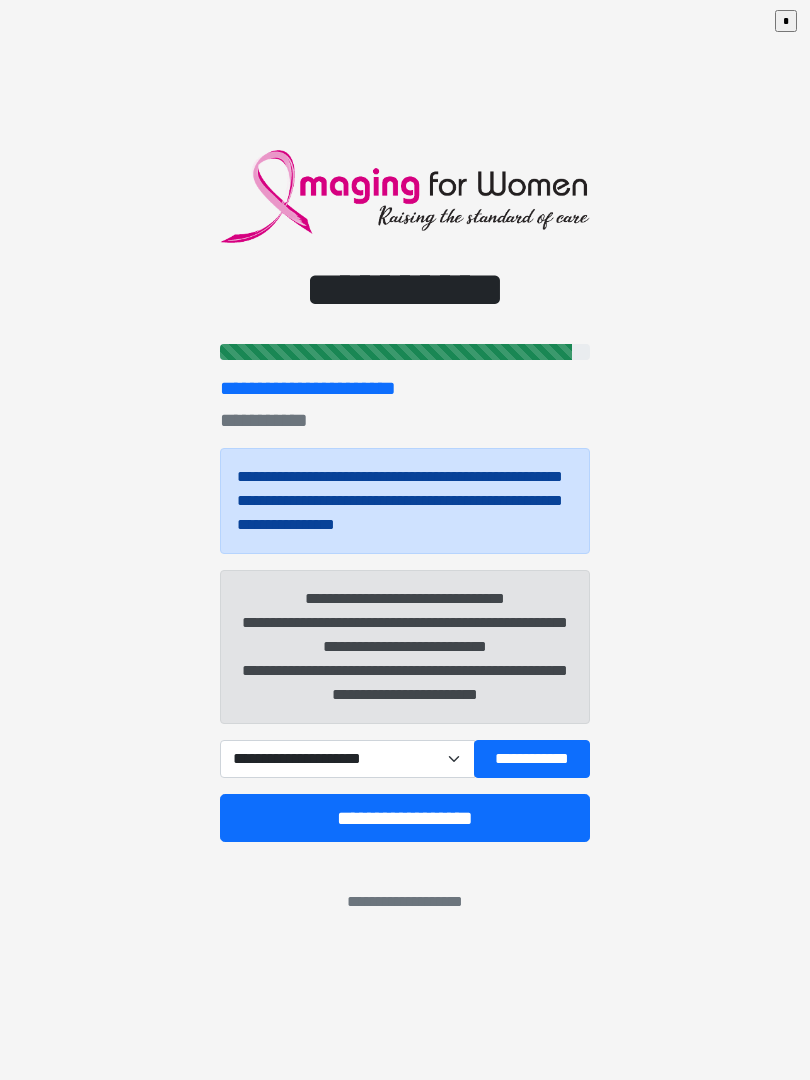 click on "**********" at bounding box center [347, 759] 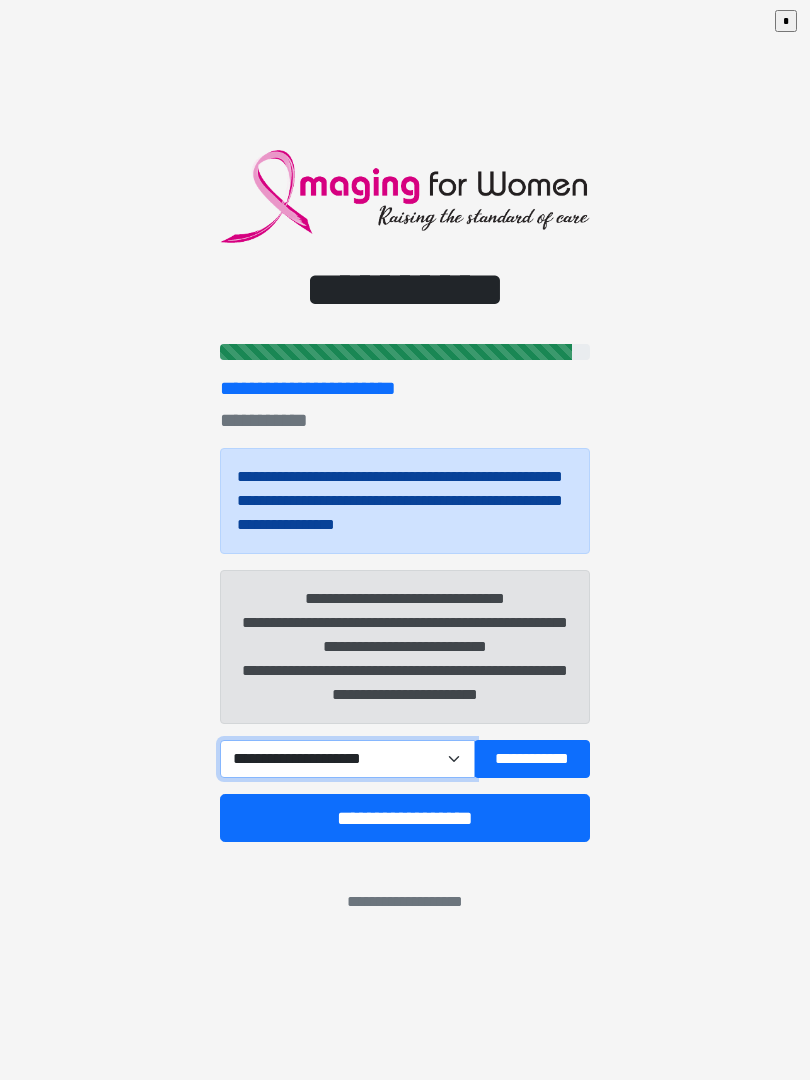 click on "**********" at bounding box center (347, 759) 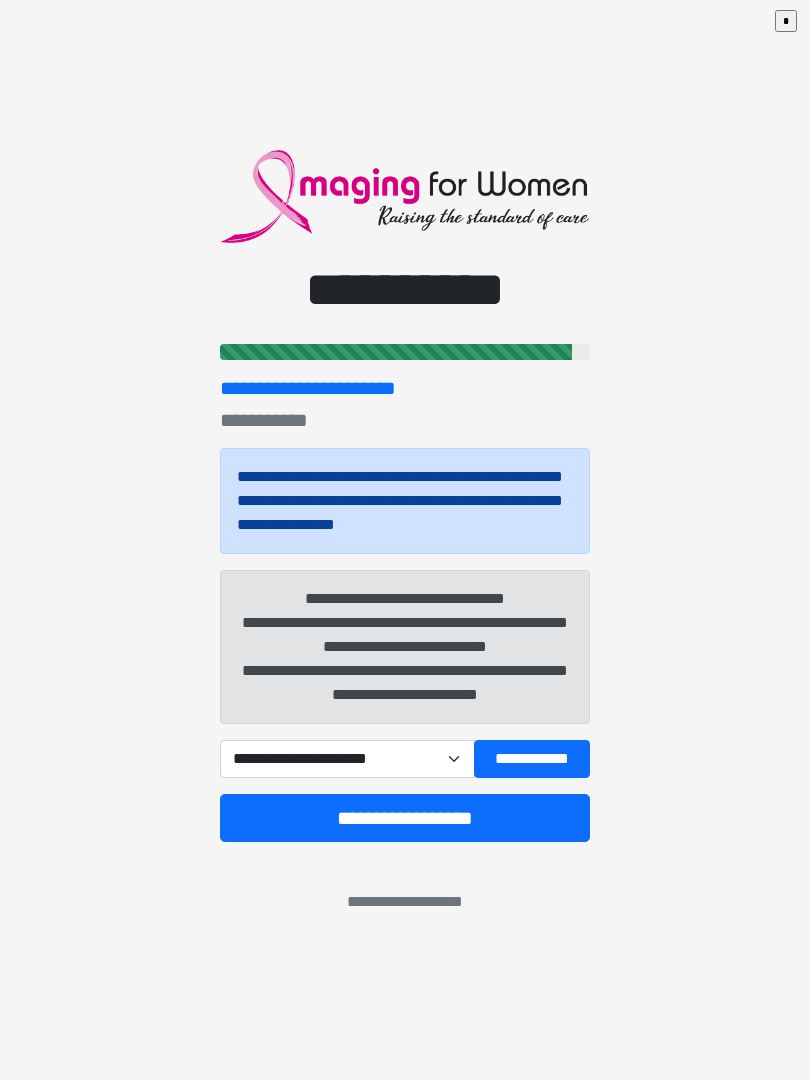 click on "**********" at bounding box center (532, 759) 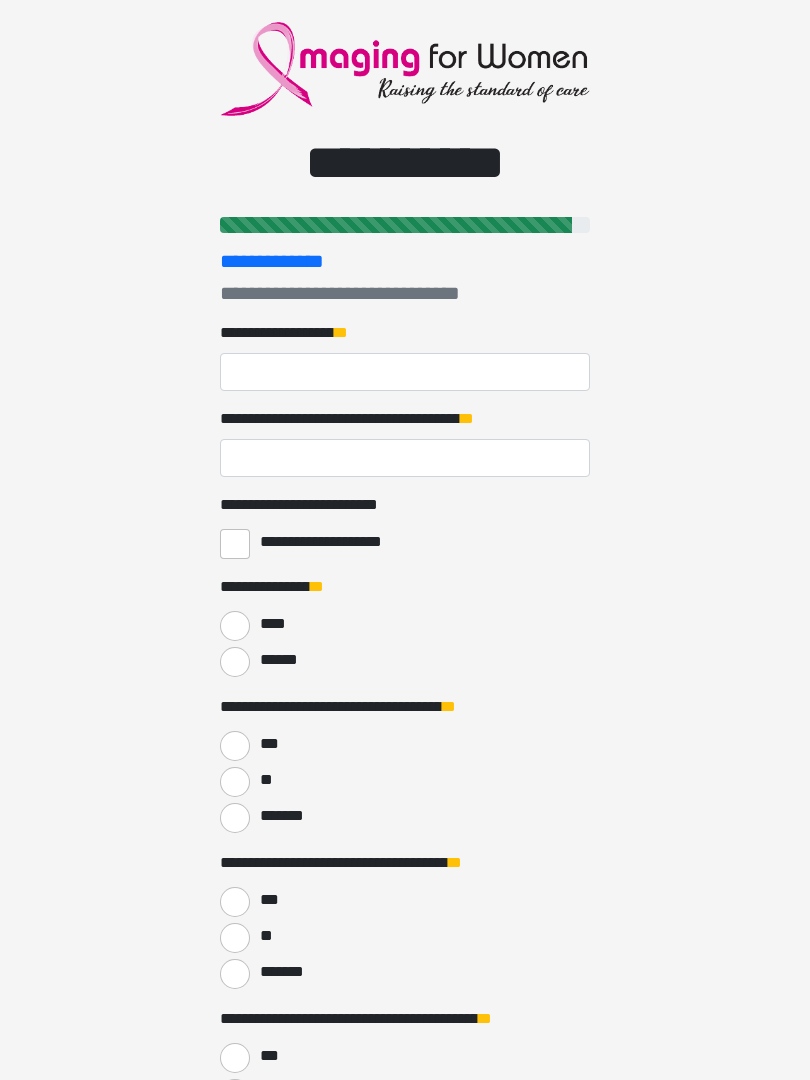 scroll, scrollTop: 247, scrollLeft: 0, axis: vertical 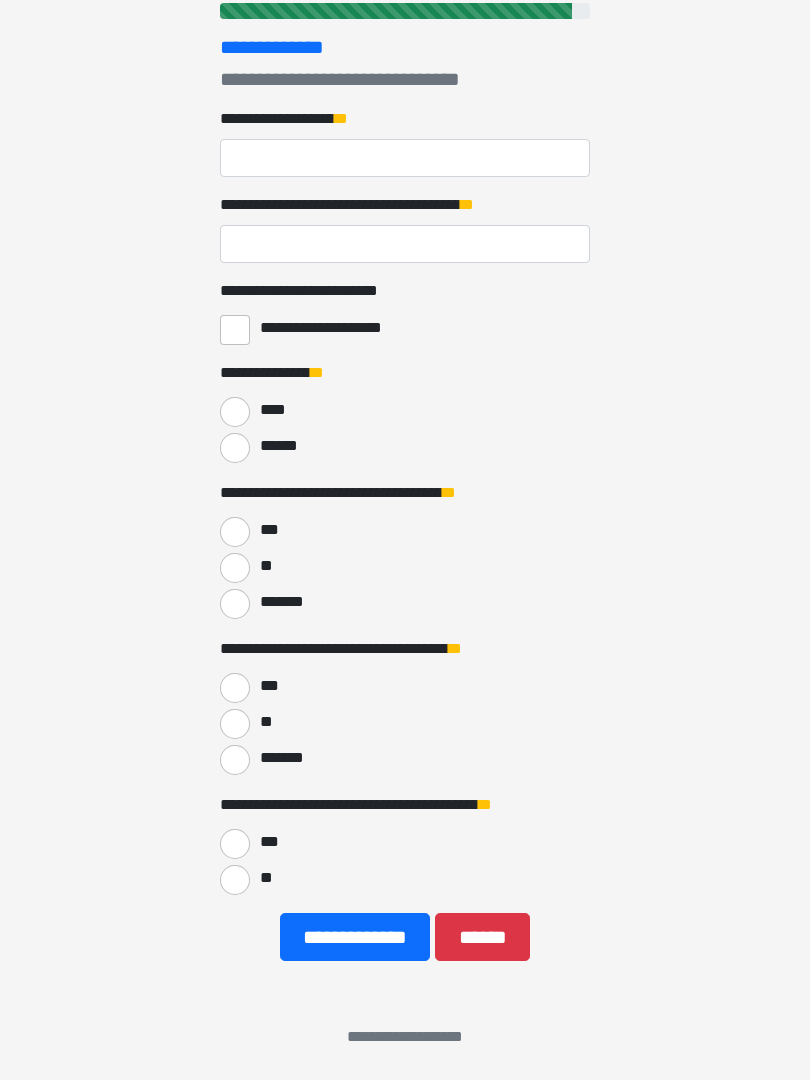 click on "******" at bounding box center (482, 937) 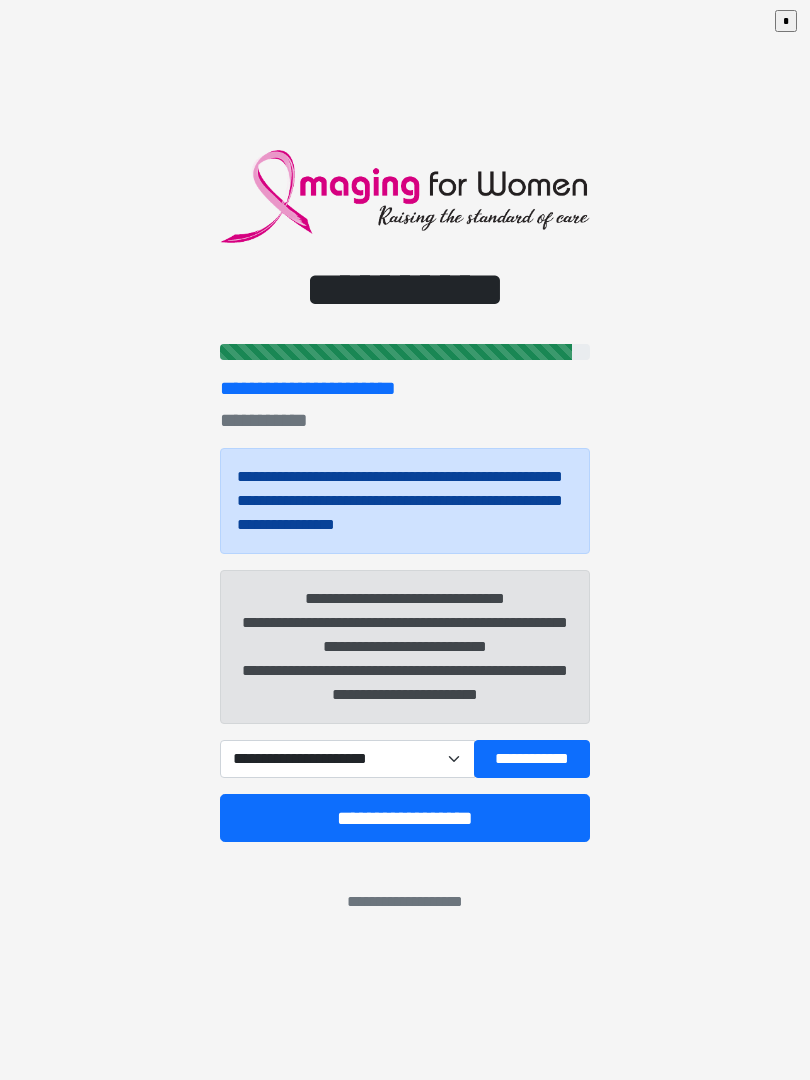 click on "**********" at bounding box center [405, 818] 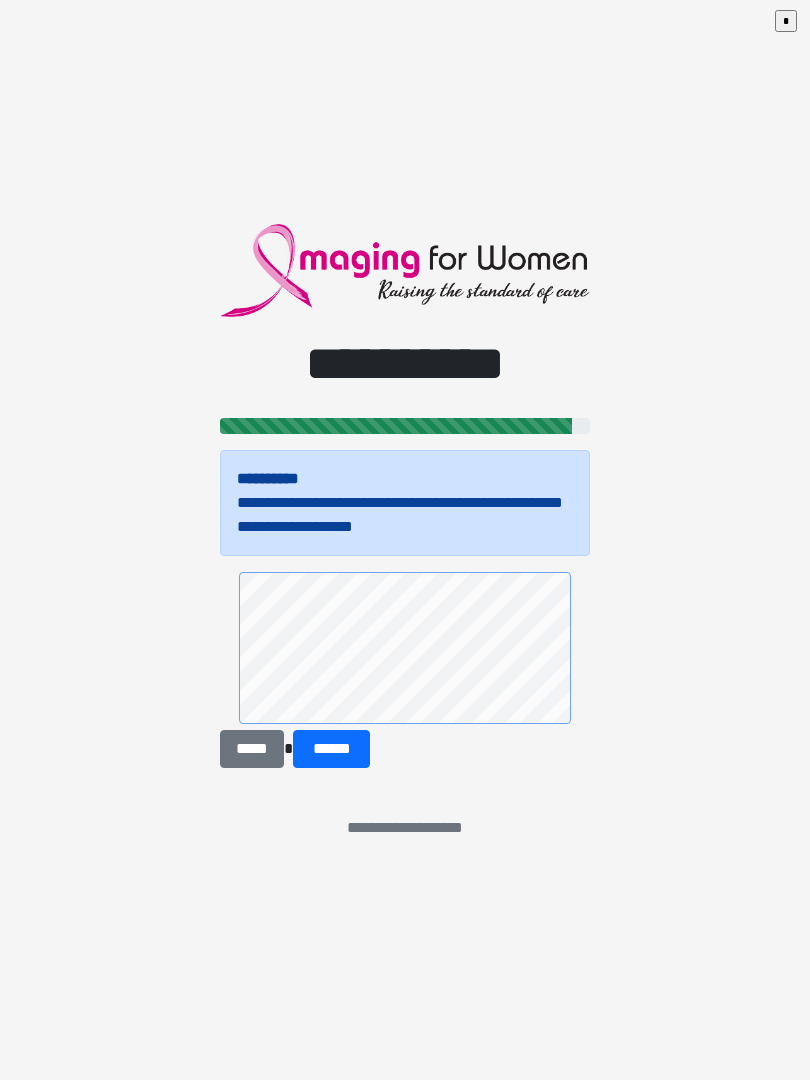 click on "******" at bounding box center [331, 749] 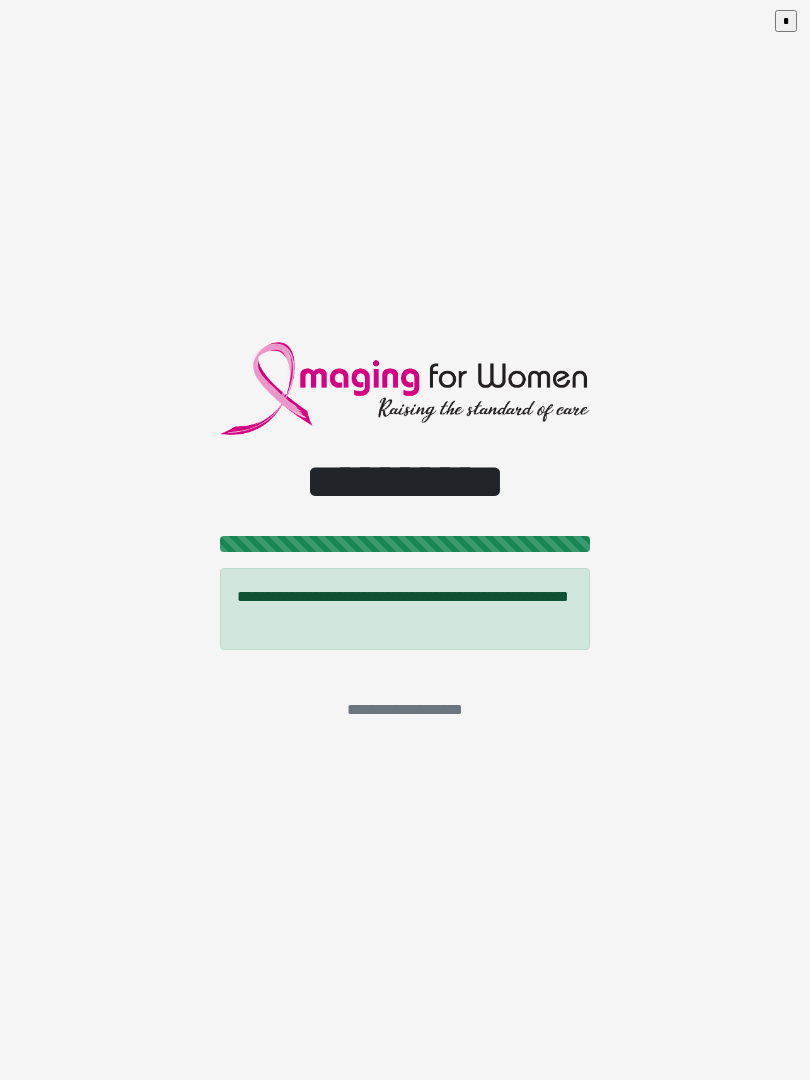 click on "*" at bounding box center [786, 21] 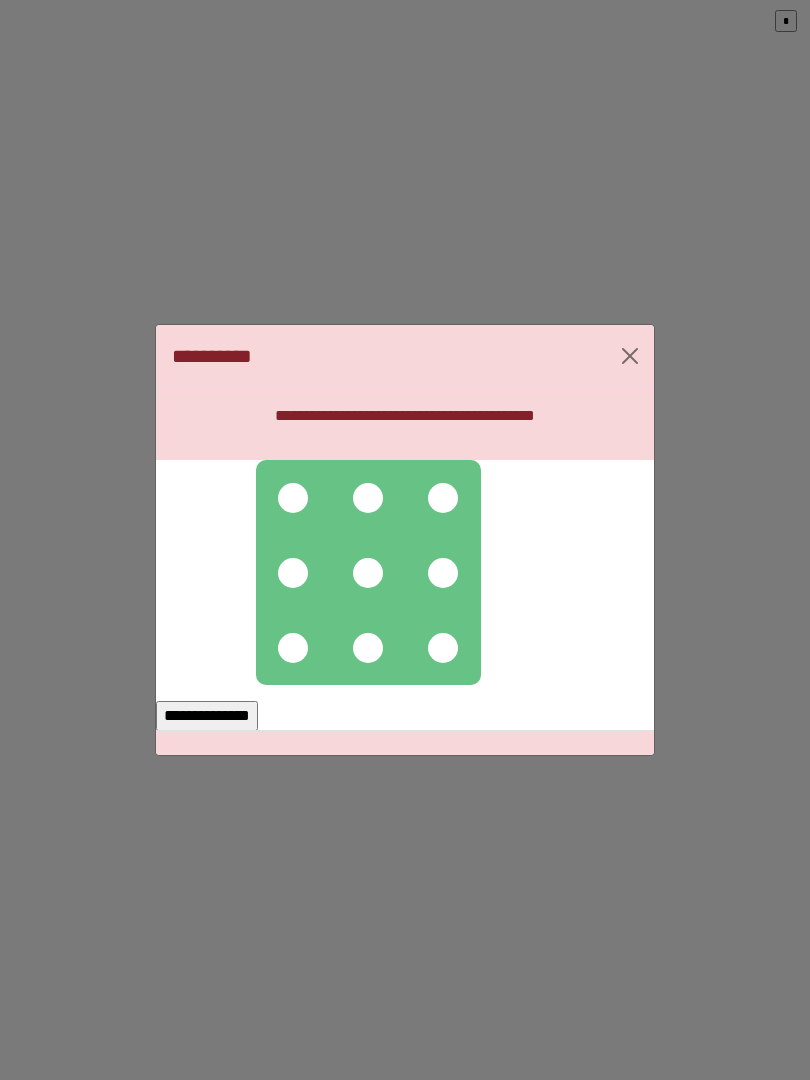 click at bounding box center [368, 572] 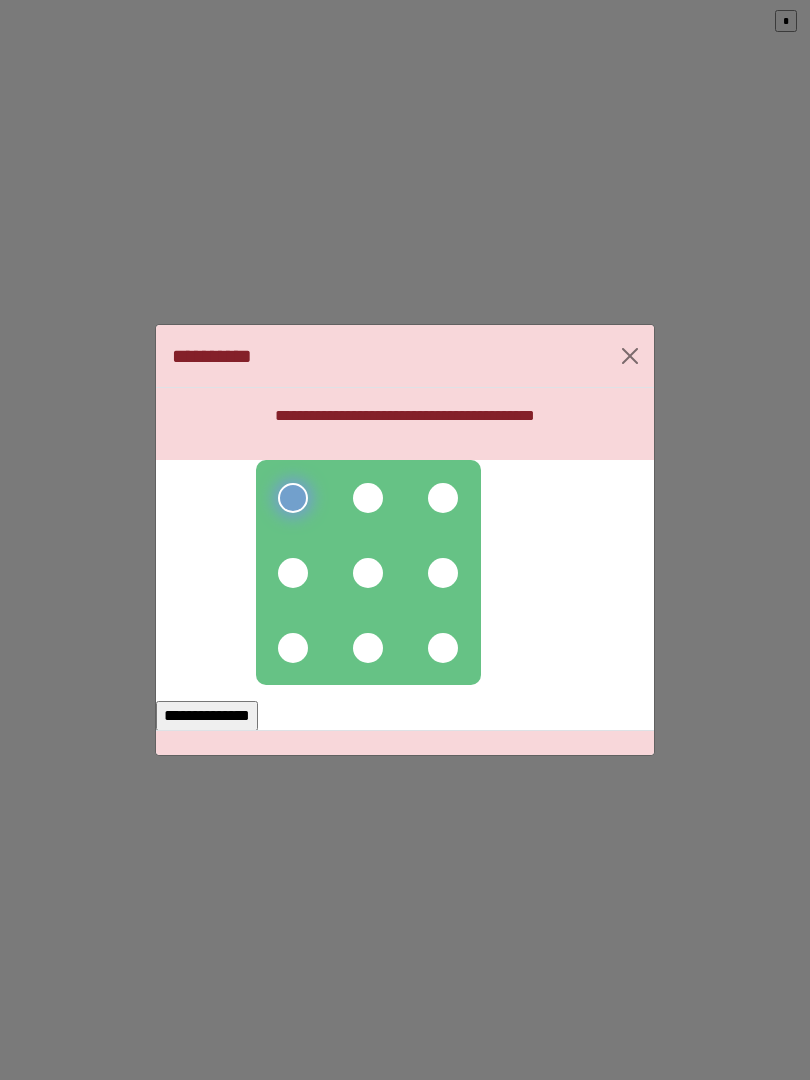 click at bounding box center [368, 498] 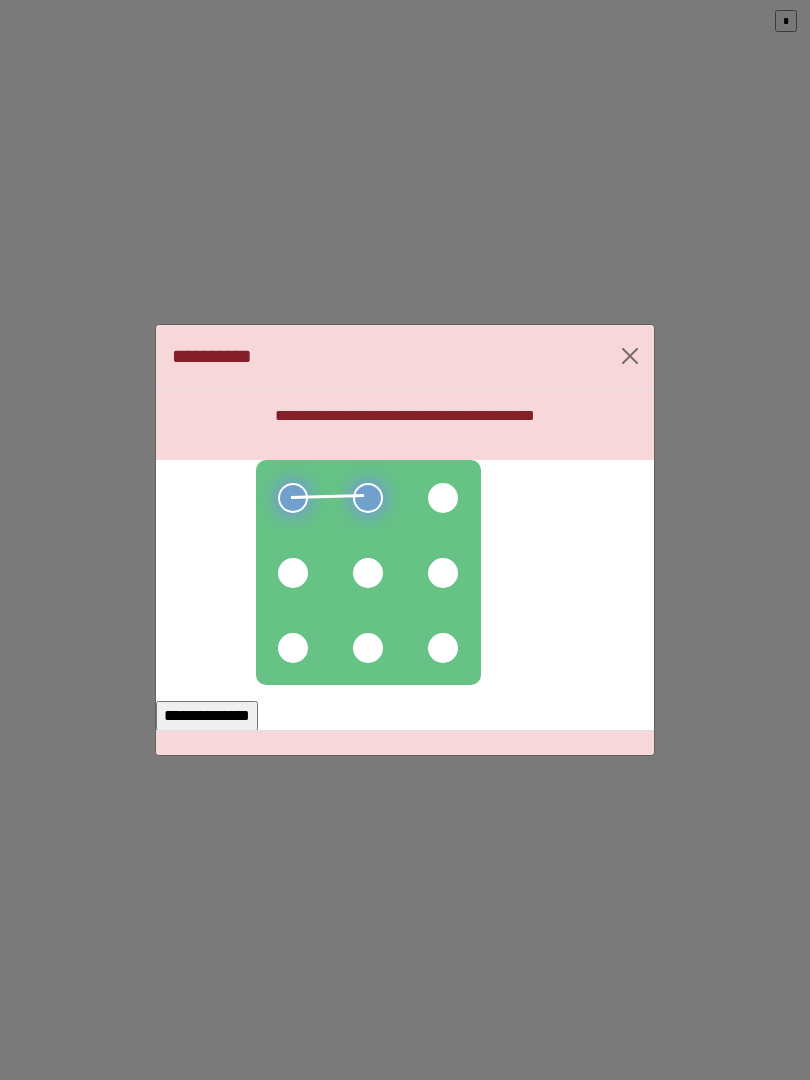 click at bounding box center (368, 573) 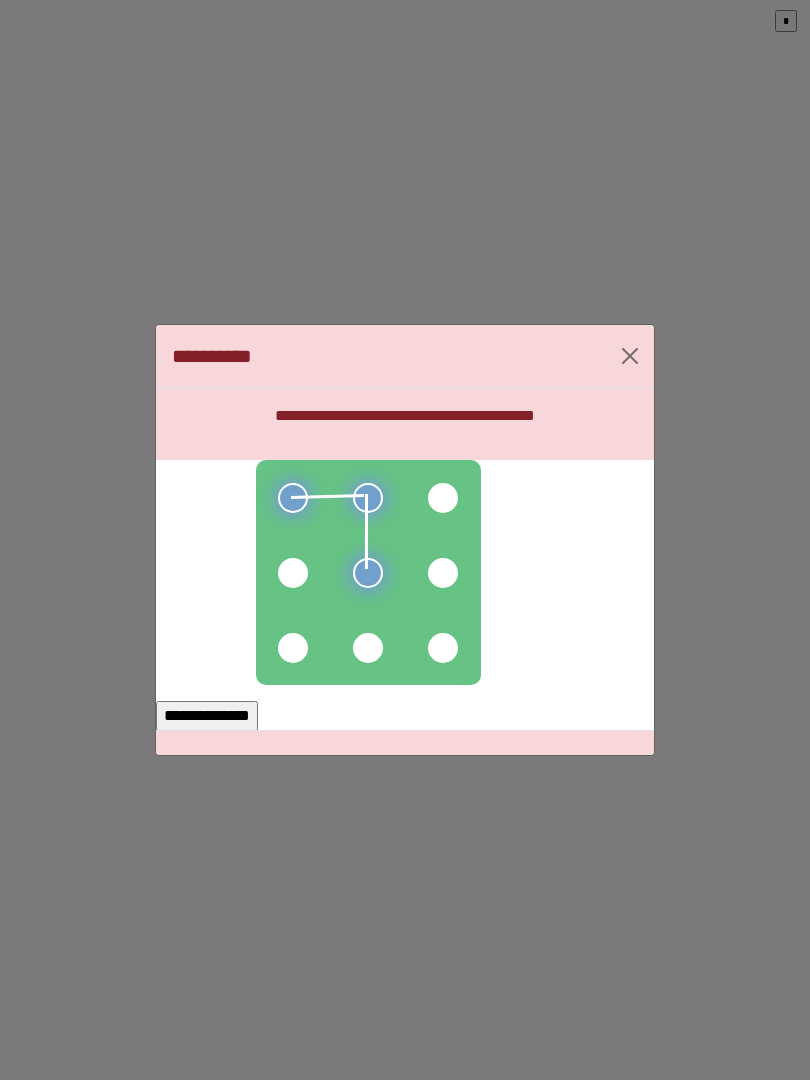 click at bounding box center (293, 573) 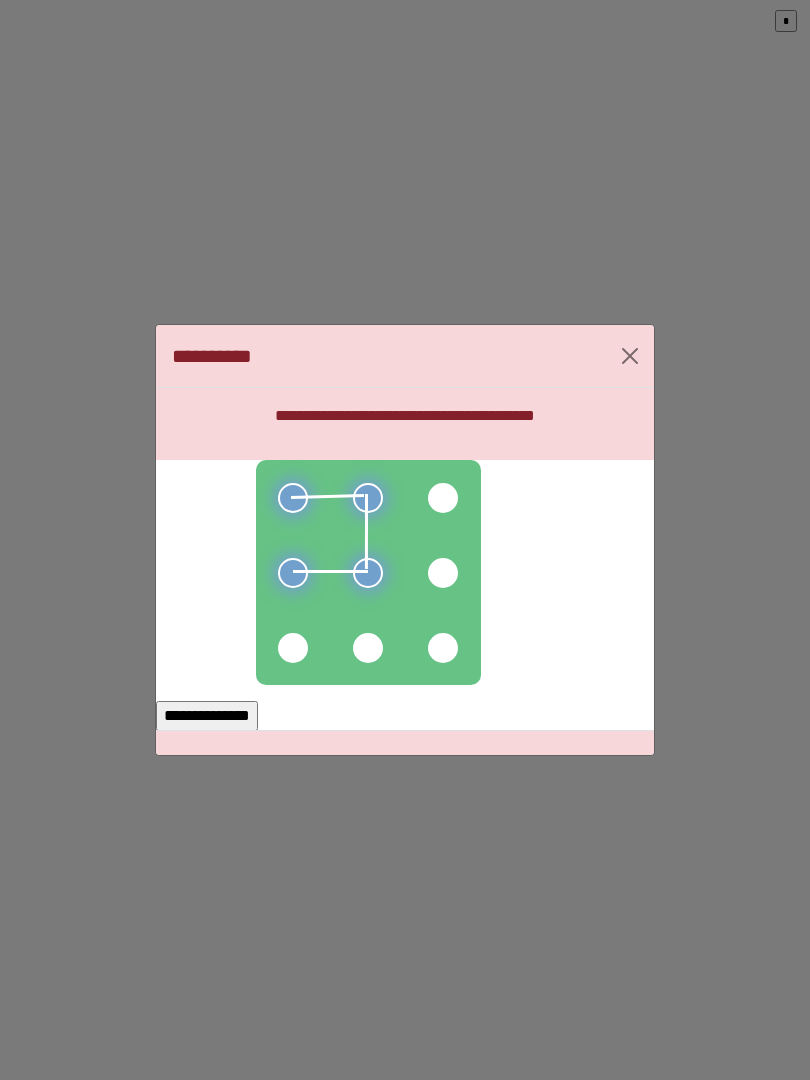 click at bounding box center [293, 648] 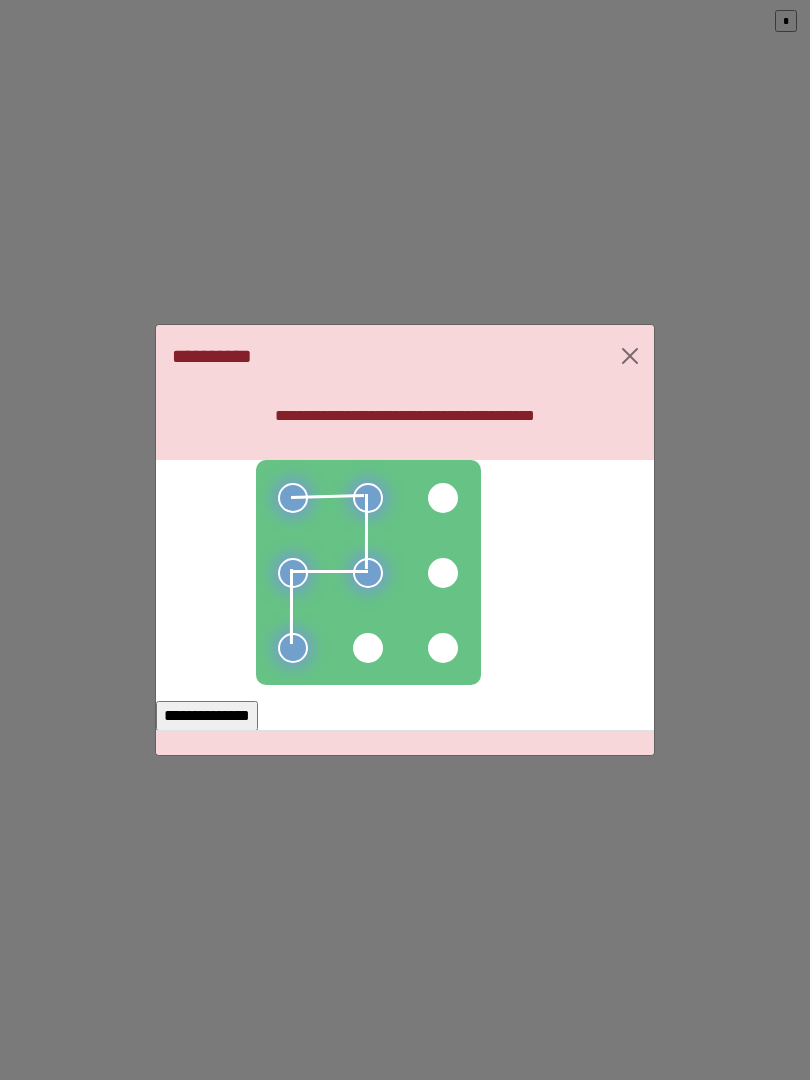 click on "**********" at bounding box center (207, 716) 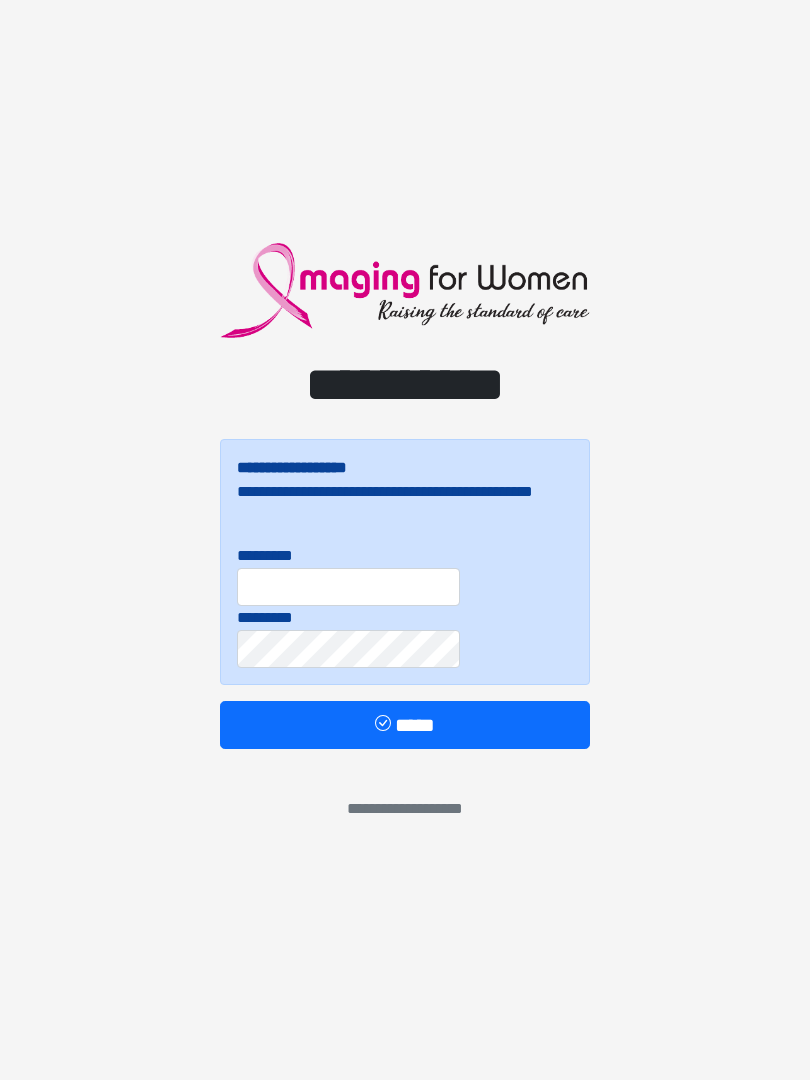 scroll, scrollTop: 0, scrollLeft: 0, axis: both 